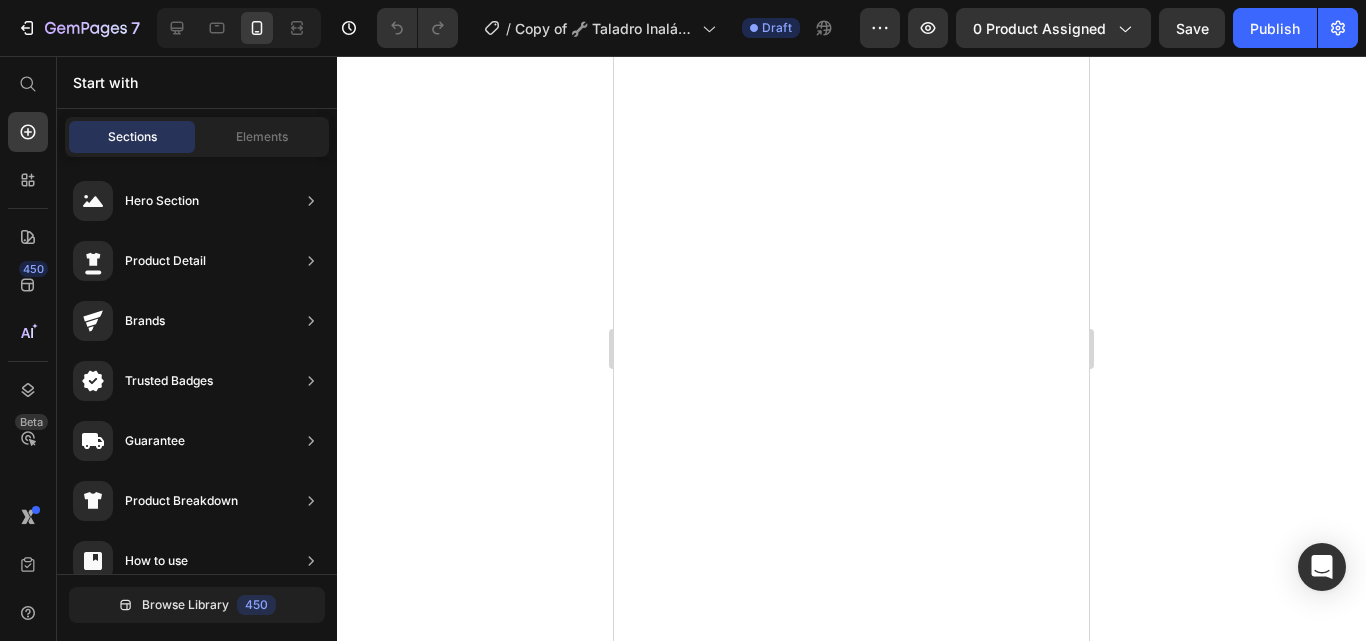 scroll, scrollTop: 0, scrollLeft: 0, axis: both 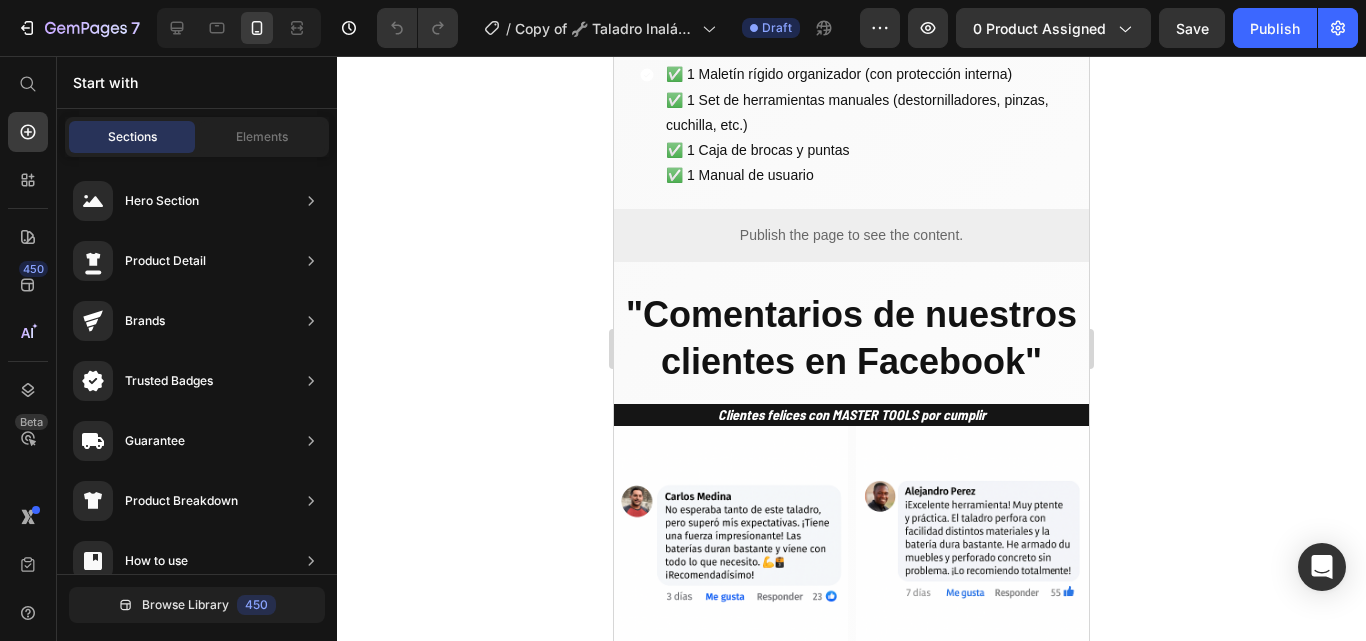 click at bounding box center [980, -194] 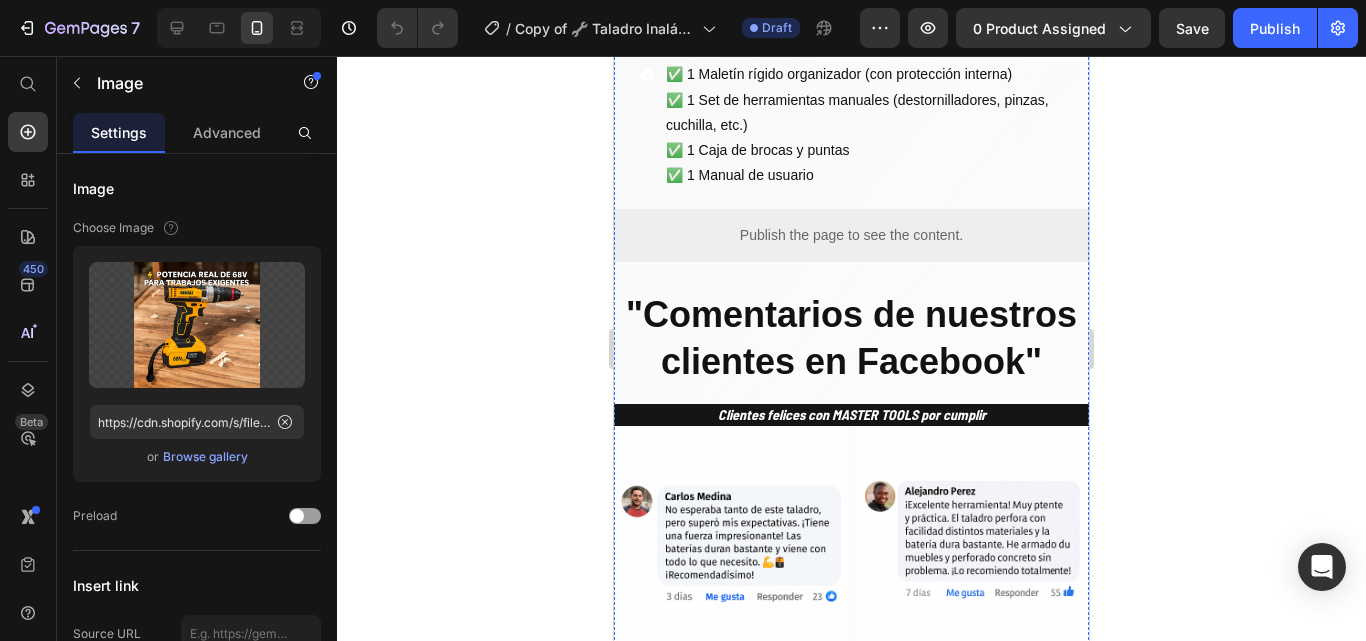 drag, startPoint x: 753, startPoint y: 302, endPoint x: 648, endPoint y: 317, distance: 106.06602 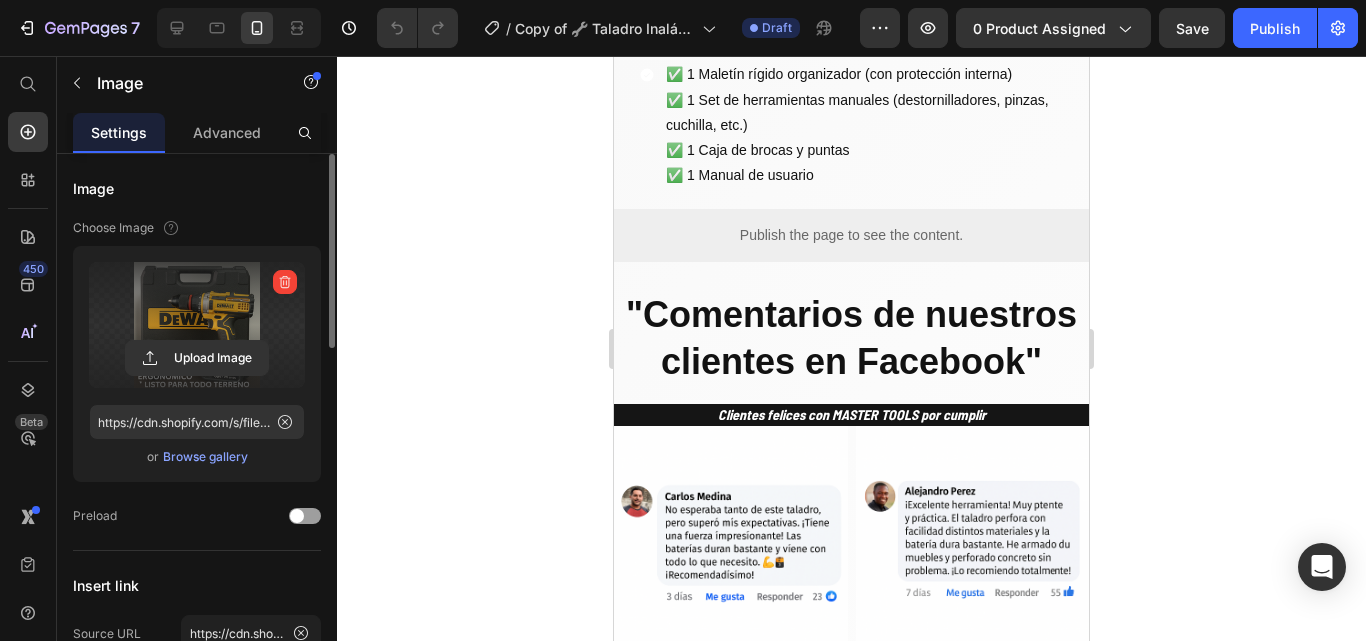 click at bounding box center [197, 325] 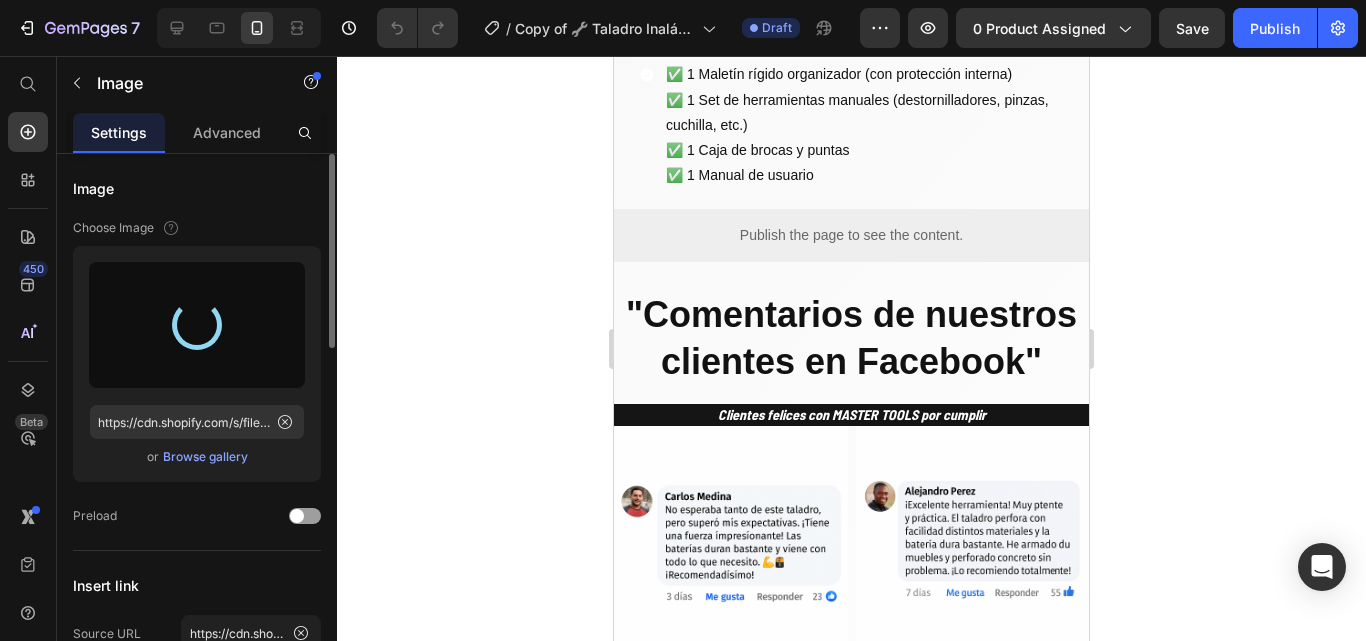 type on "https://cdn.shopify.com/s/files/1/0630/8554/3475/files/gempages_544408532292731882-0974863e-a2c9-4bb5-b623-801c2a854afe.png" 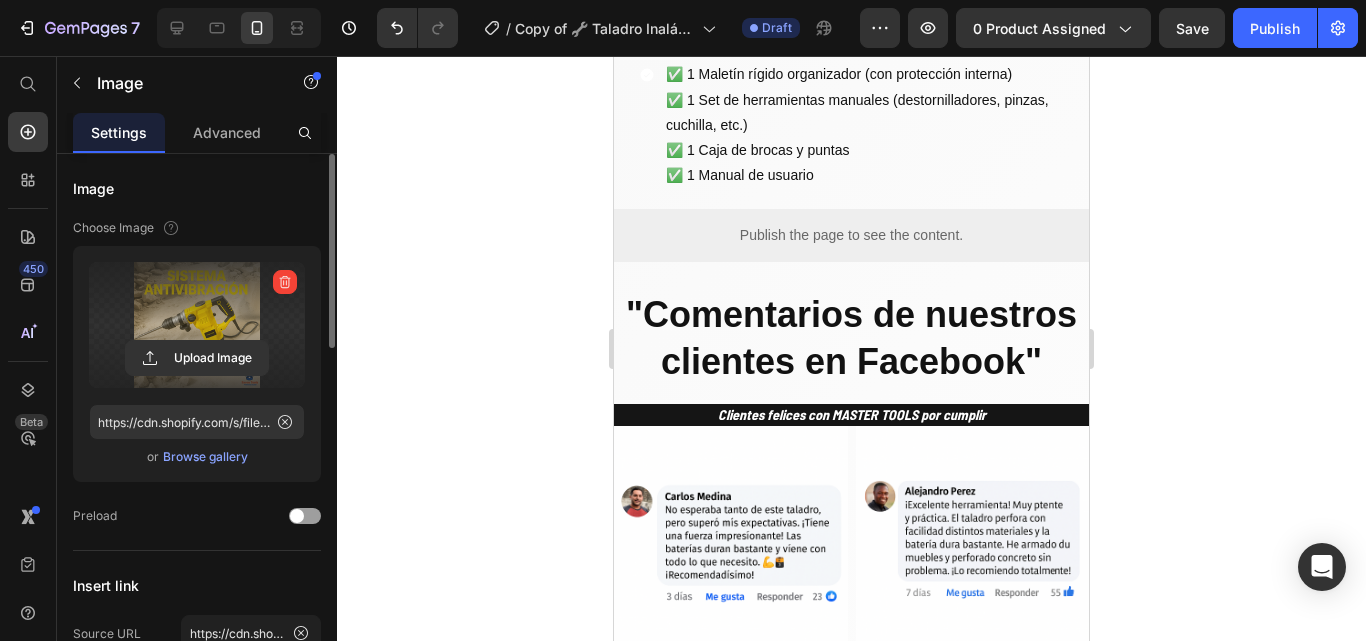 click at bounding box center [830, -194] 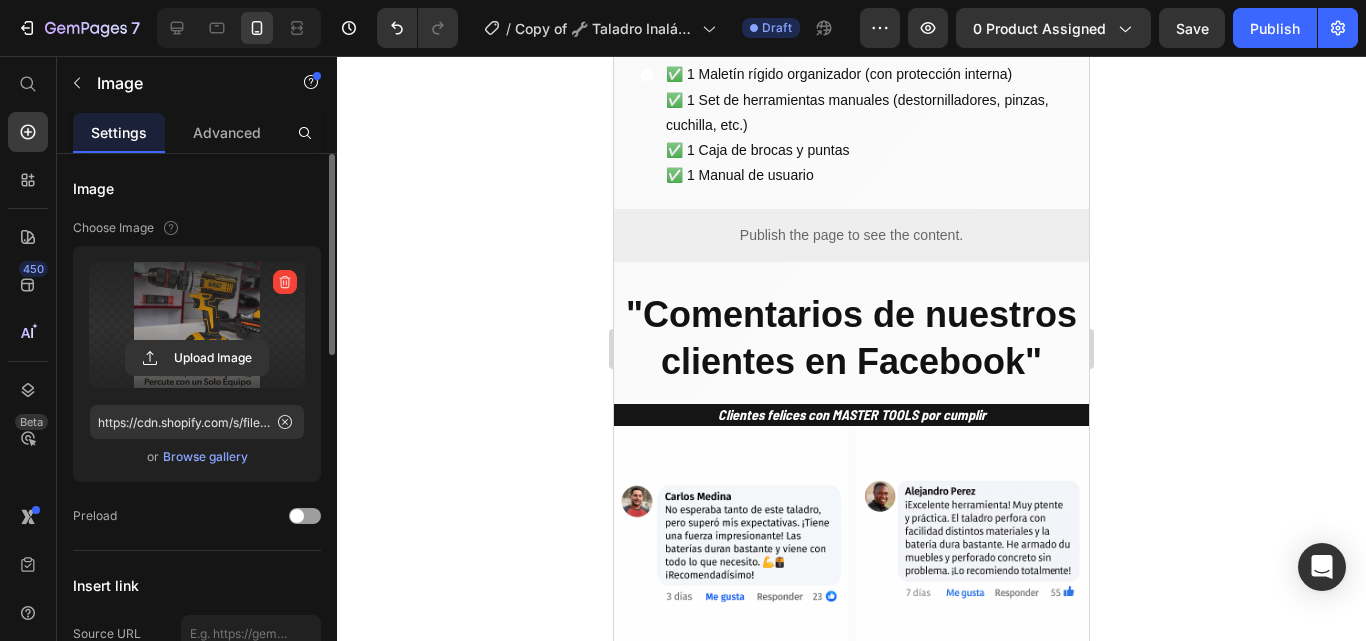 click at bounding box center [197, 325] 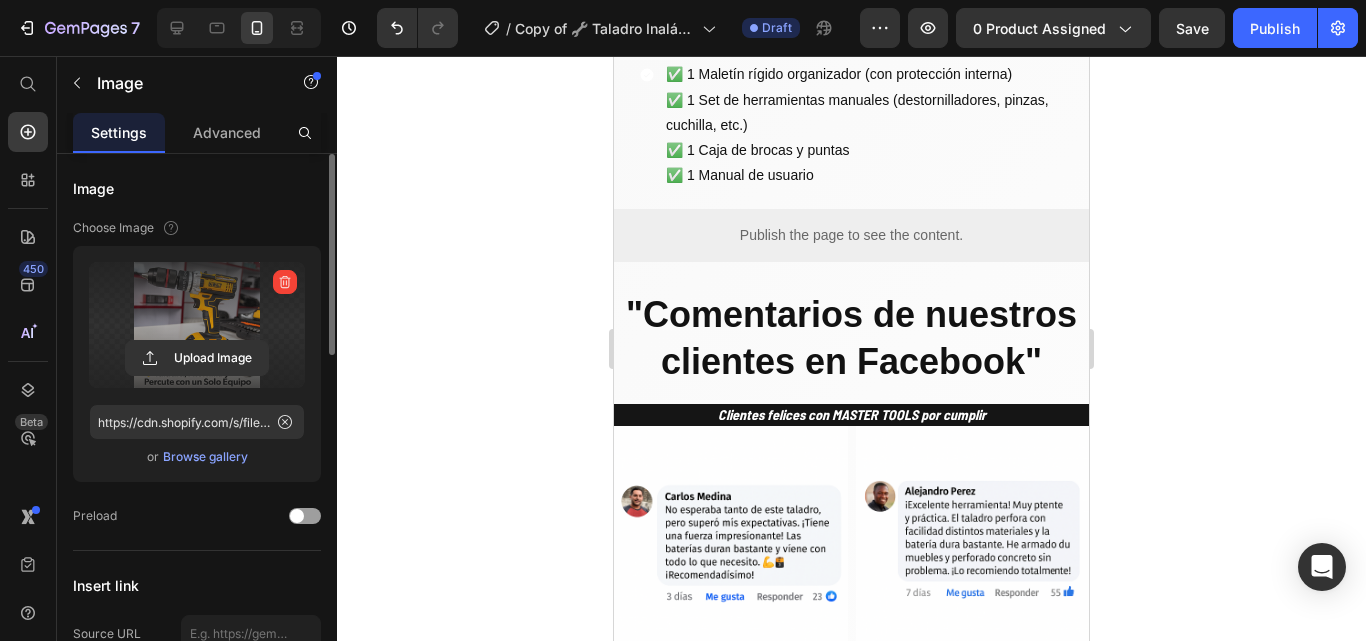 click 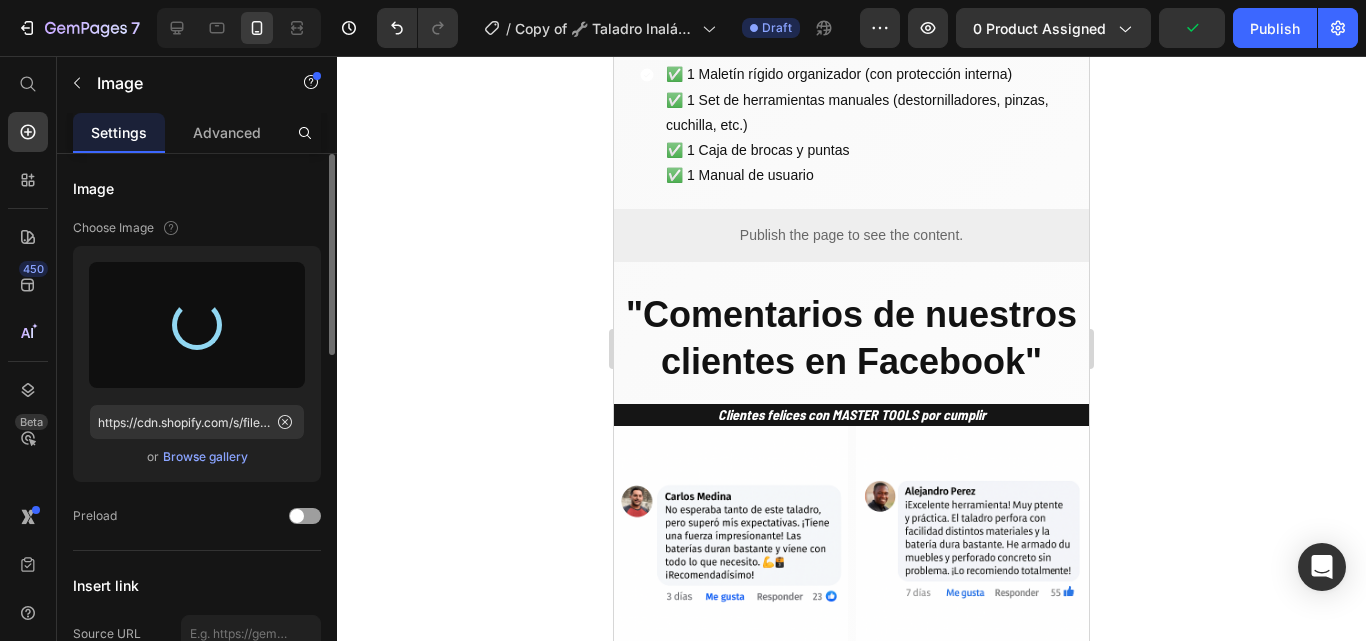 type on "https://cdn.shopify.com/s/files/1/0630/8554/3475/files/gempages_544408532292731882-10d539e1-c8df-4479-8e1a-306f91af919a.png" 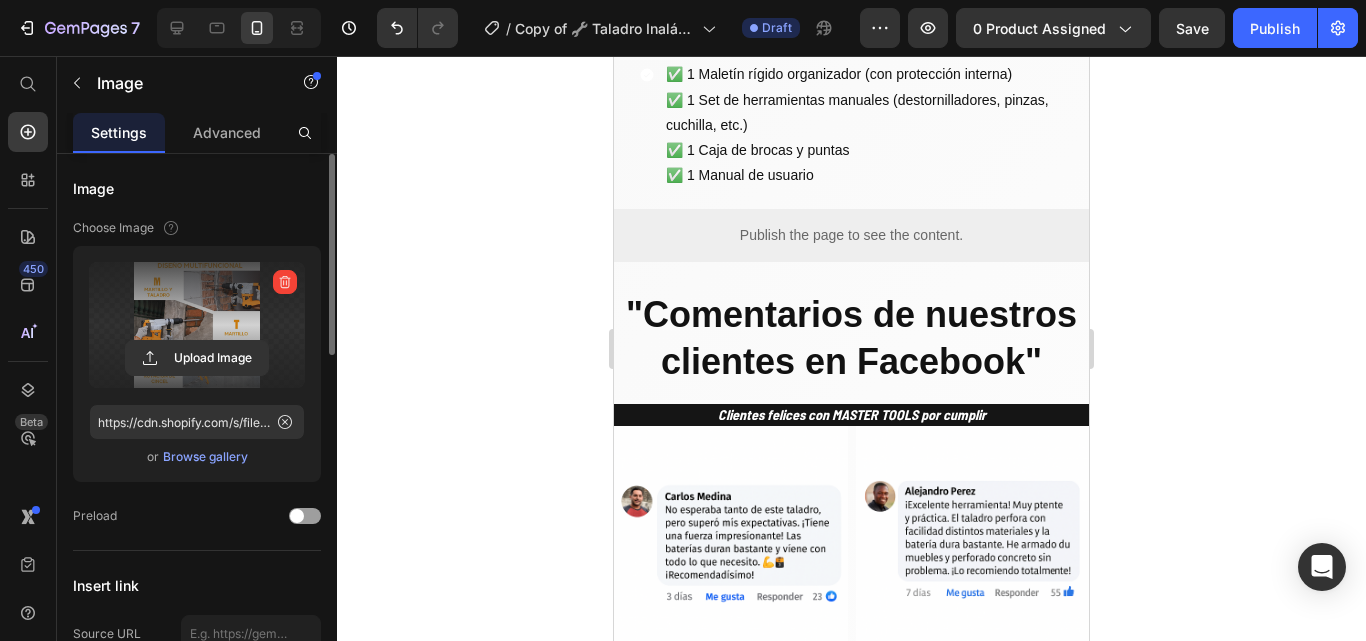 click at bounding box center [980, -194] 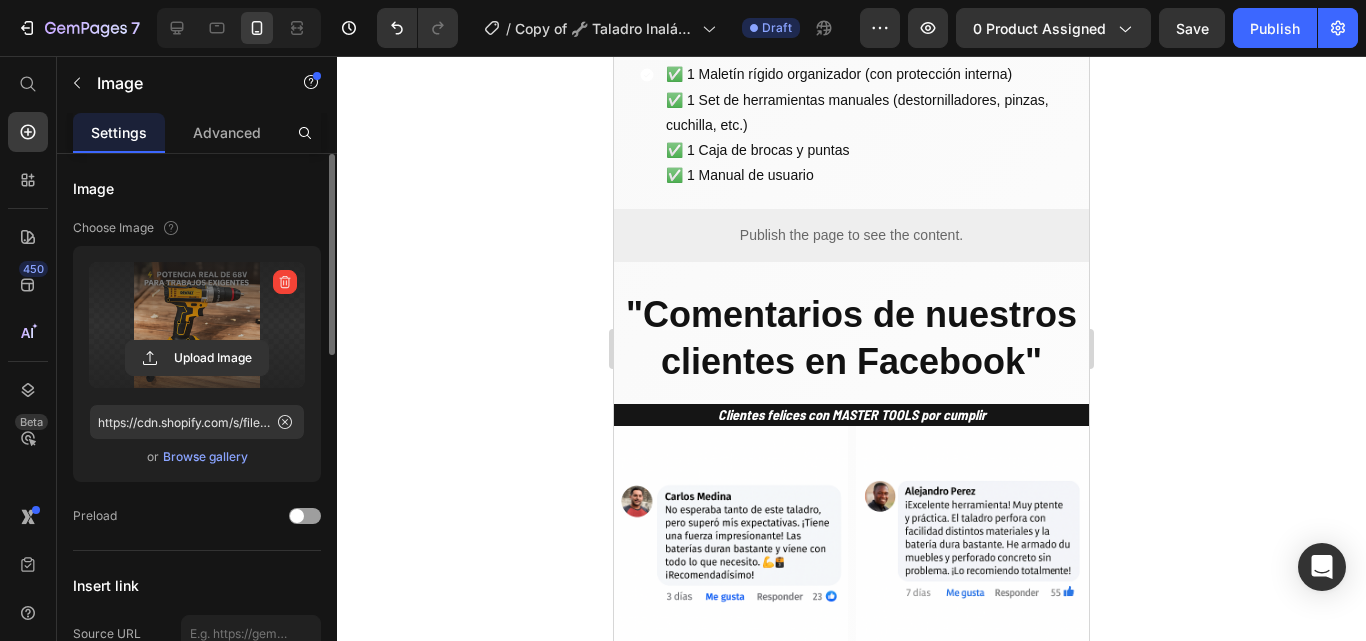 click at bounding box center (197, 325) 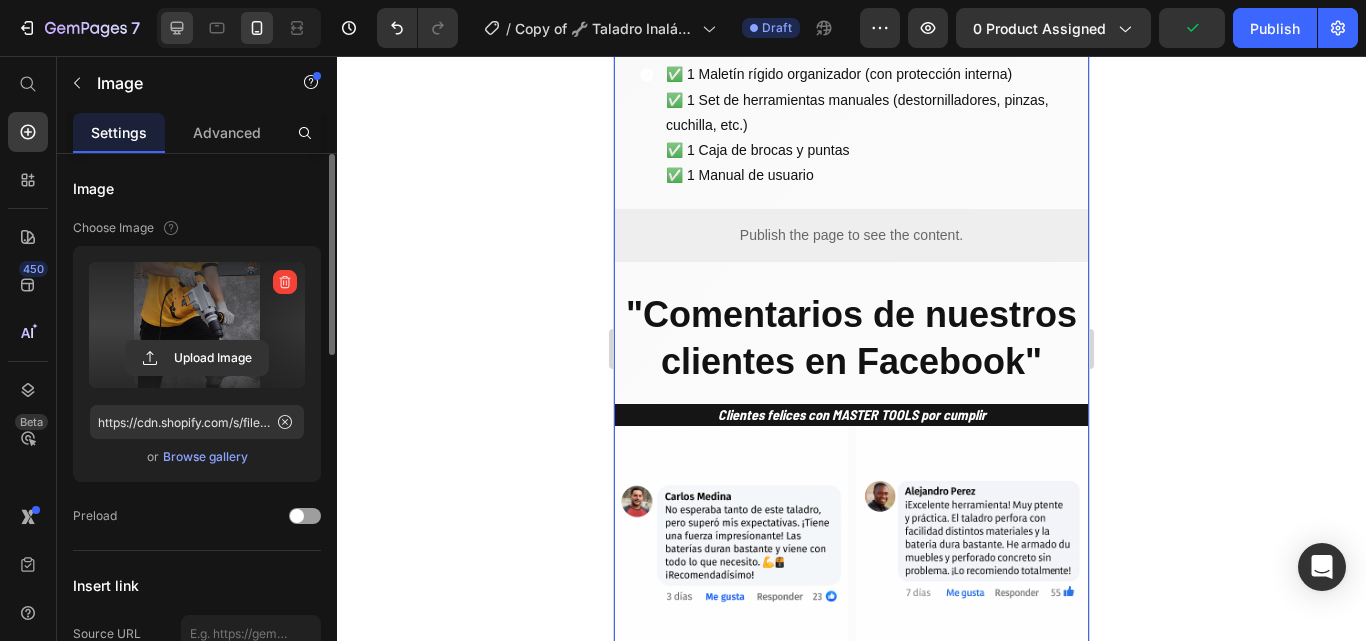 type on "https://cdn.shopify.com/s/files/1/0630/8554/3475/files/gempages_544408532292731882-4b8fe656-60d7-42b9-a01d-c58338ea6811.png" 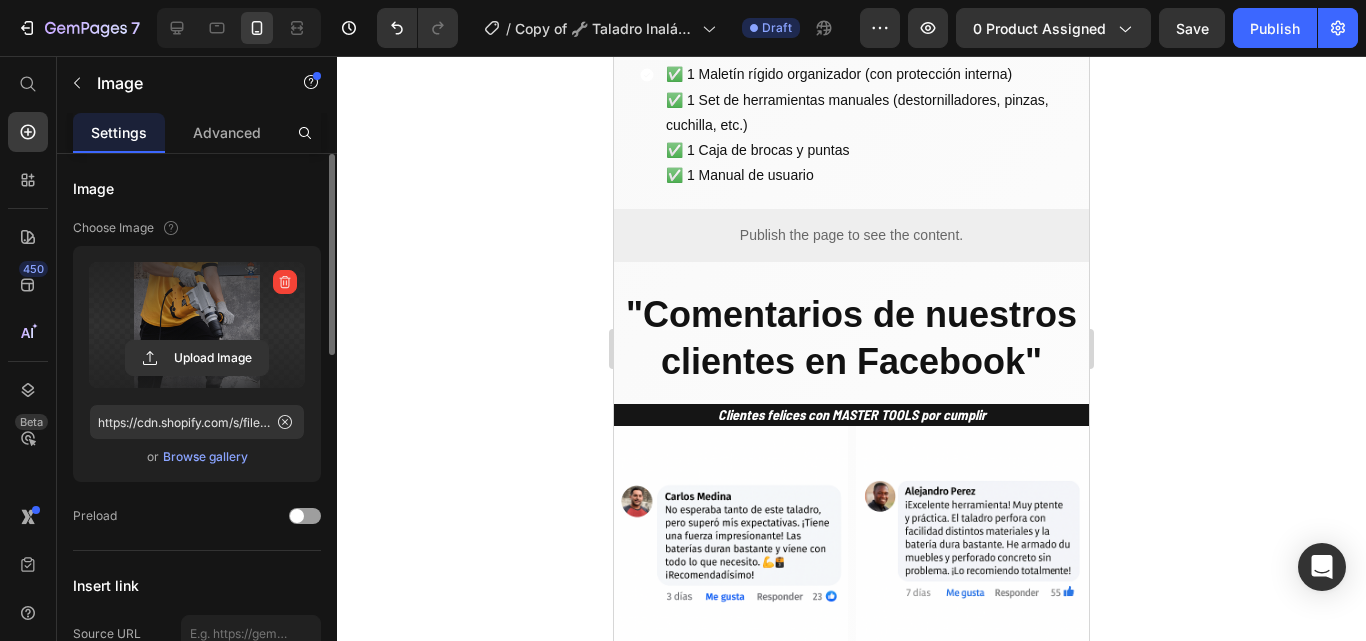 click at bounding box center (980, -194) 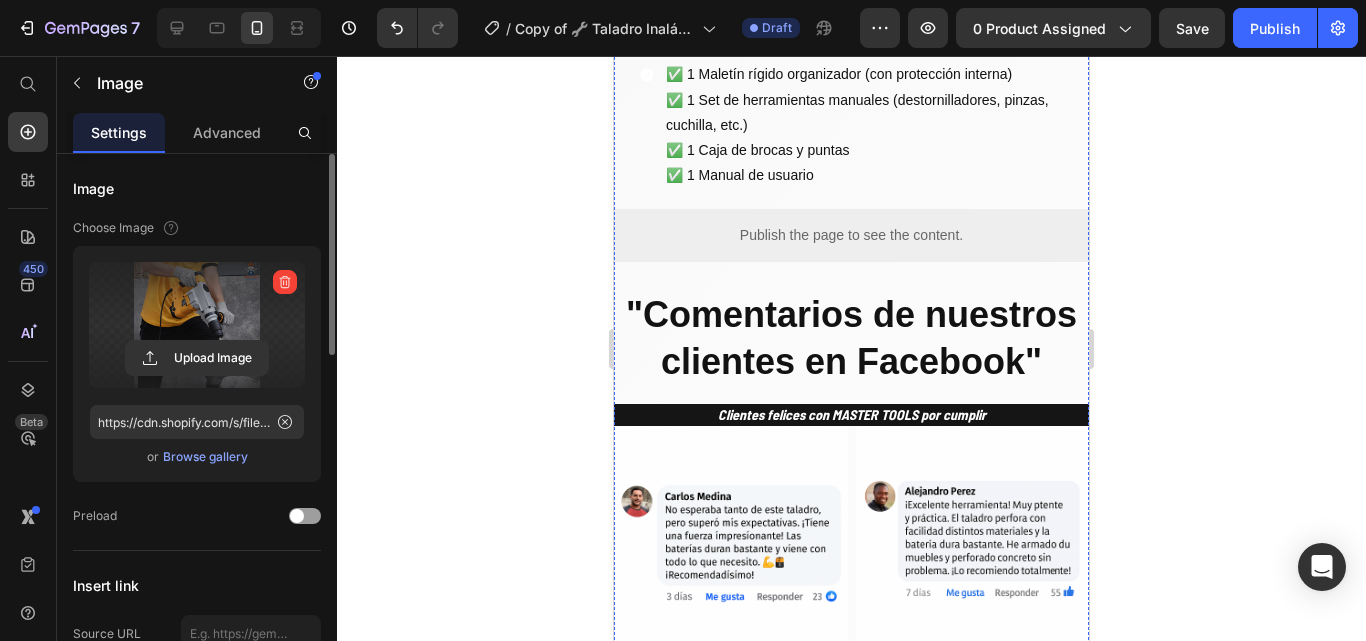 click on "Image   0" at bounding box center [990, -194] 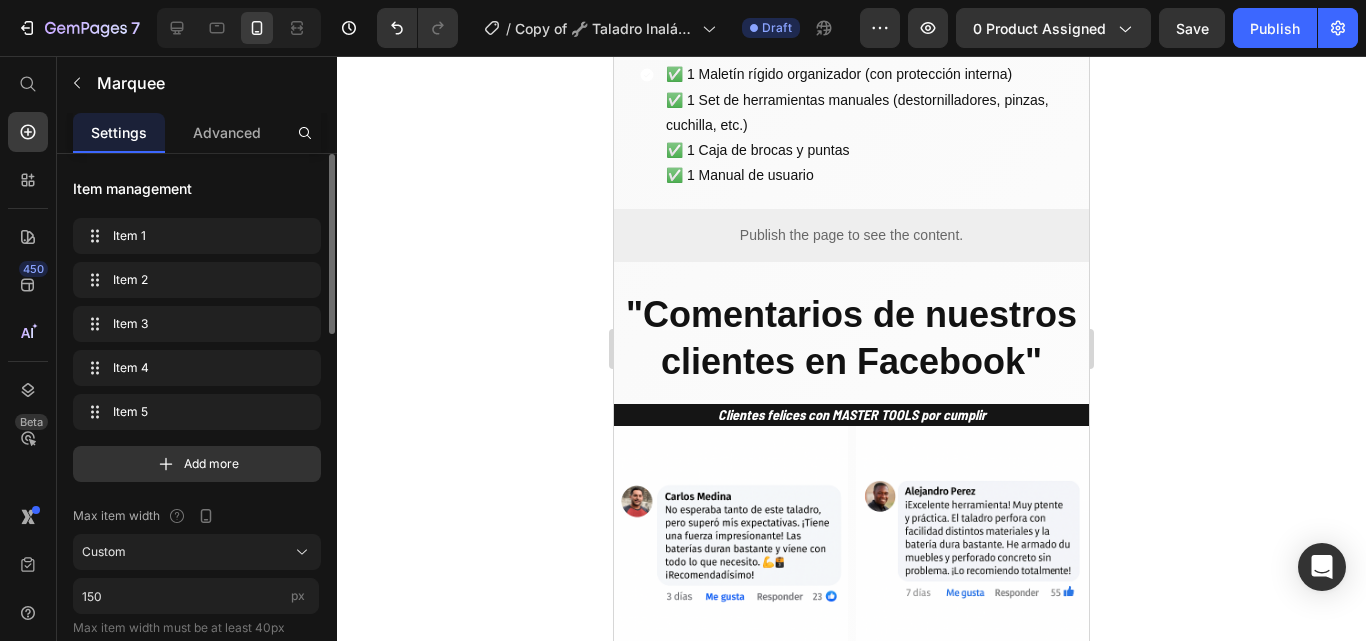 click at bounding box center [1130, -194] 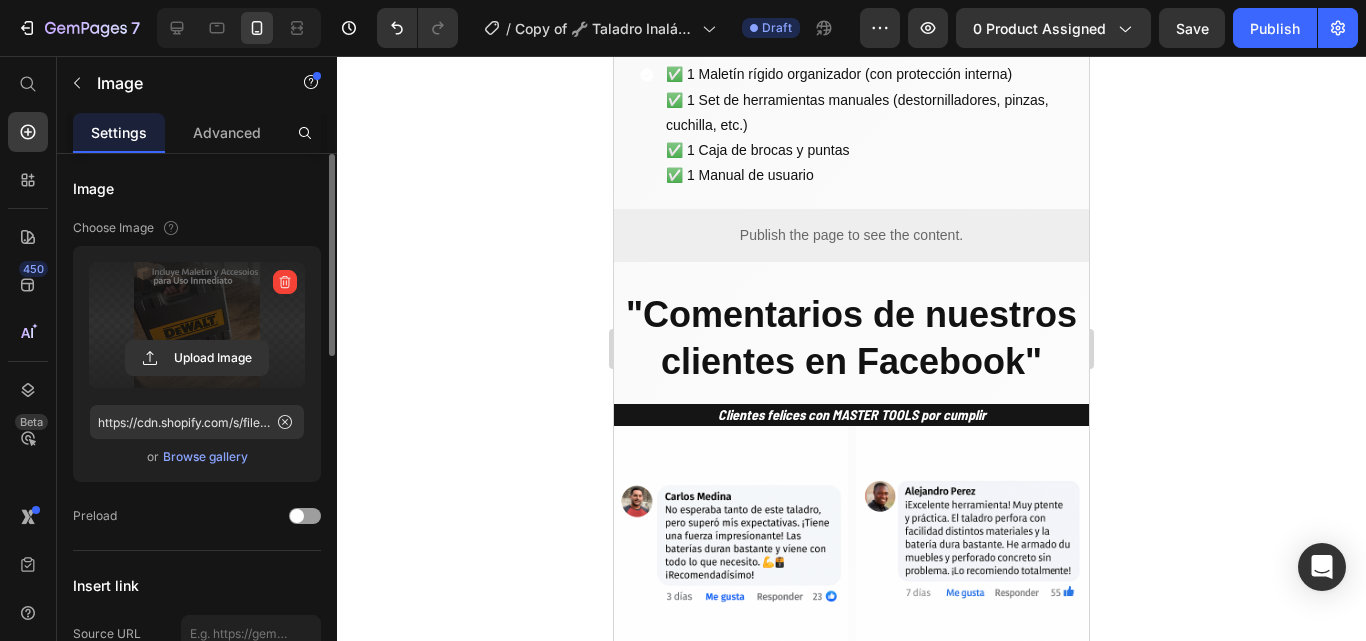 click at bounding box center [197, 325] 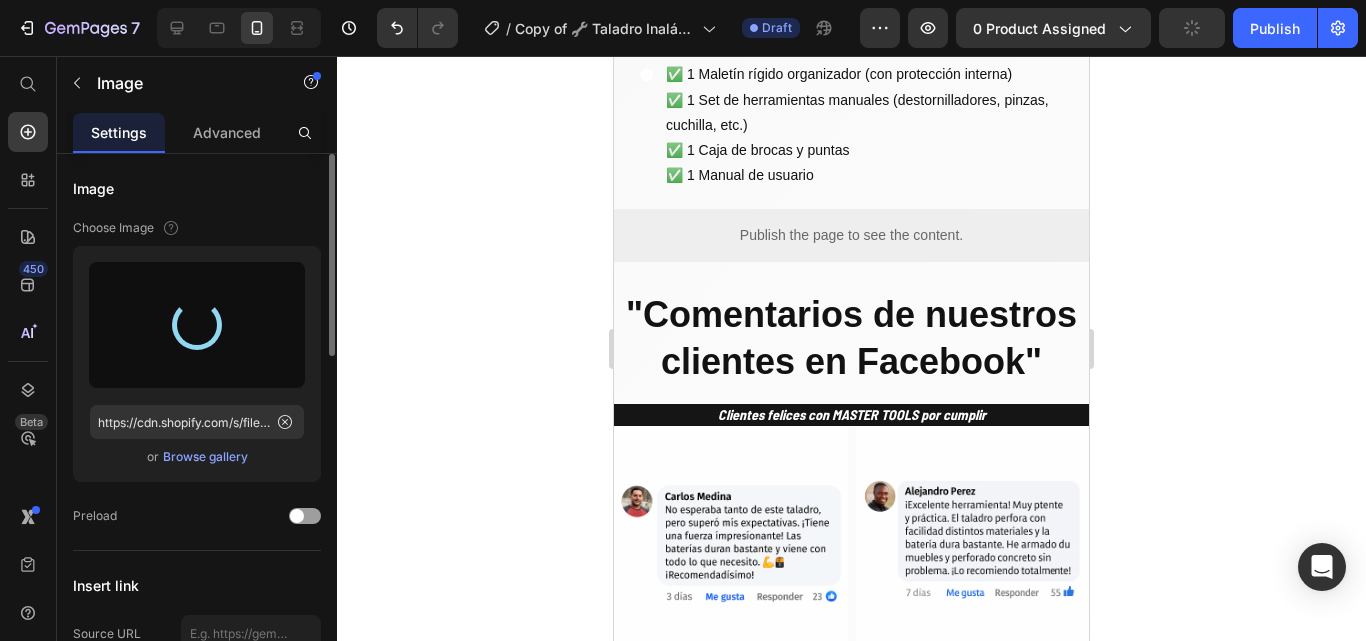 type on "https://cdn.shopify.com/s/files/1/0630/8554/3475/files/gempages_544408532292731882-90f2314e-aa07-4a64-9a66-3432d4af46b1.png" 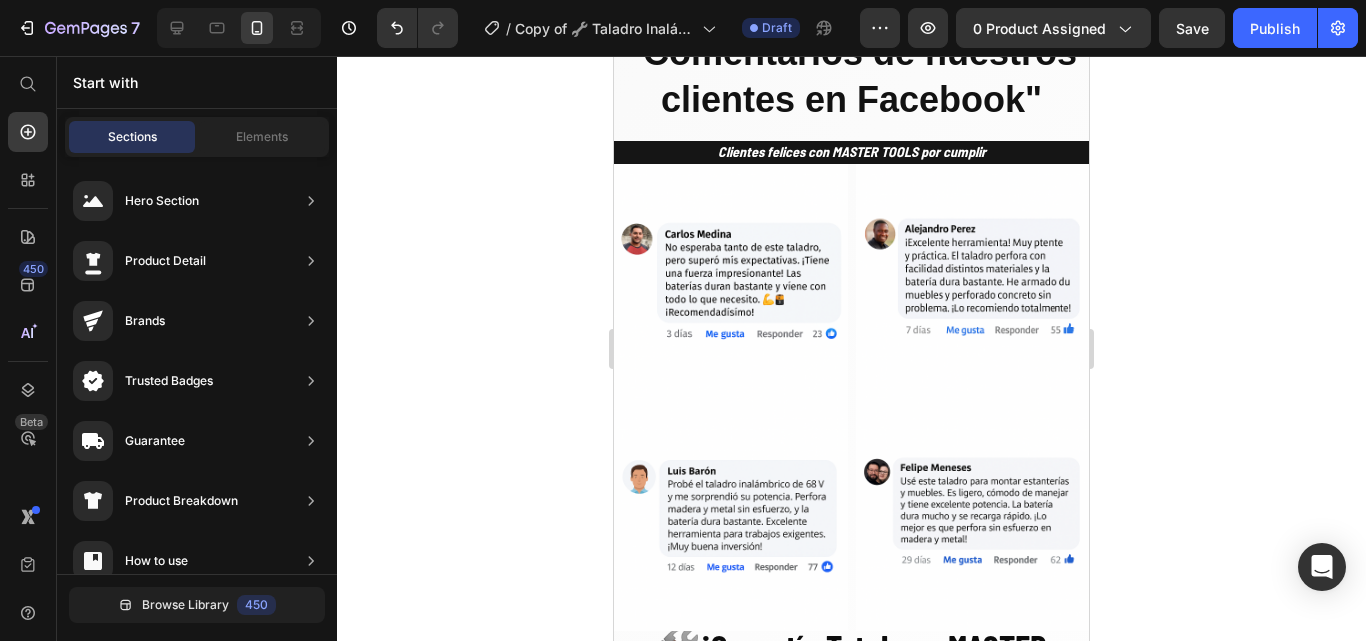 scroll, scrollTop: 3788, scrollLeft: 0, axis: vertical 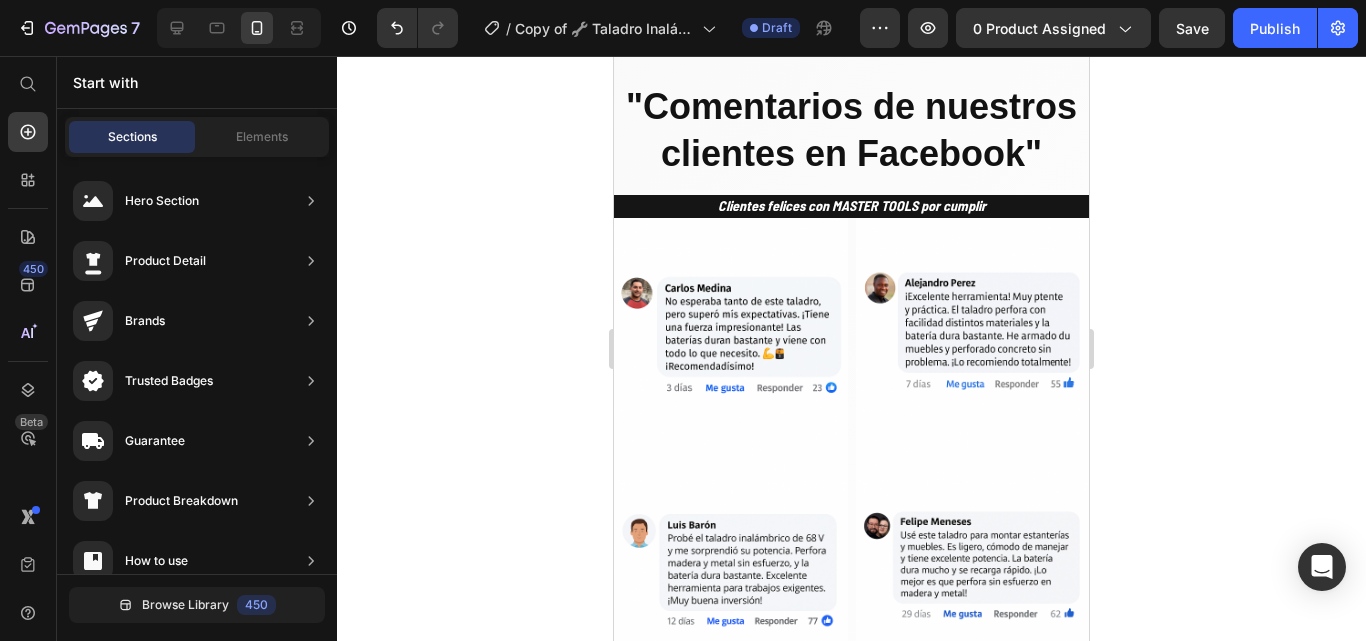 click on "✅ 1 Taladro Inalámbrico DeWALT 68V (con función percutora) ✅ 2 Baterías de litio 68V – 5.0Ah ✅ 1 Cargador rápido ✅ 1 Maletín rígido organizador (con protección interna) ✅ 1 Set de herramientas manuales (destornilladores, pinzas, cuchilla, etc.) ✅ 1 Caja de brocas y puntas ✅ 1 Manual de usuario" at bounding box center (863, -121) 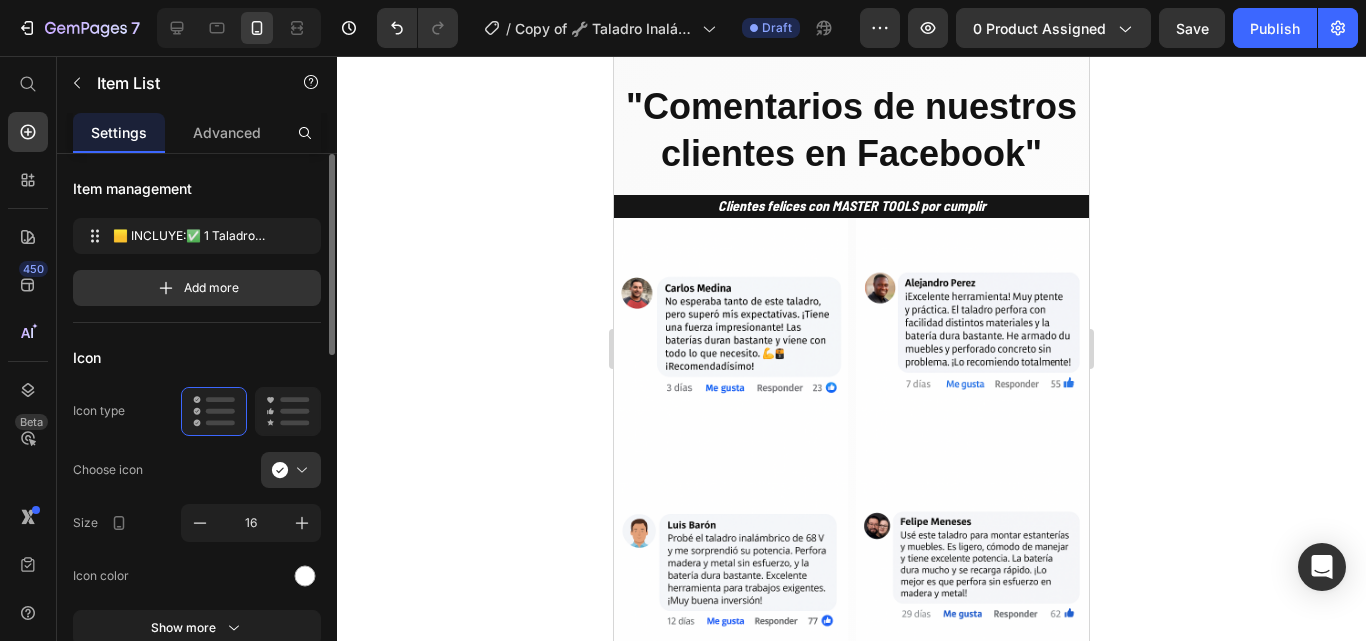 click on "✅ 1 Taladro Inalámbrico DeWALT 68V (con función percutora) ✅ 2 Baterías de litio 68V – 5.0Ah ✅ 1 Cargador rápido ✅ 1 Maletín rígido organizador (con protección interna) ✅ 1 Set de herramientas manuales (destornilladores, pinzas, cuchilla, etc.) ✅ 1 Caja de brocas y puntas ✅ 1 Manual de usuario" at bounding box center [863, -121] 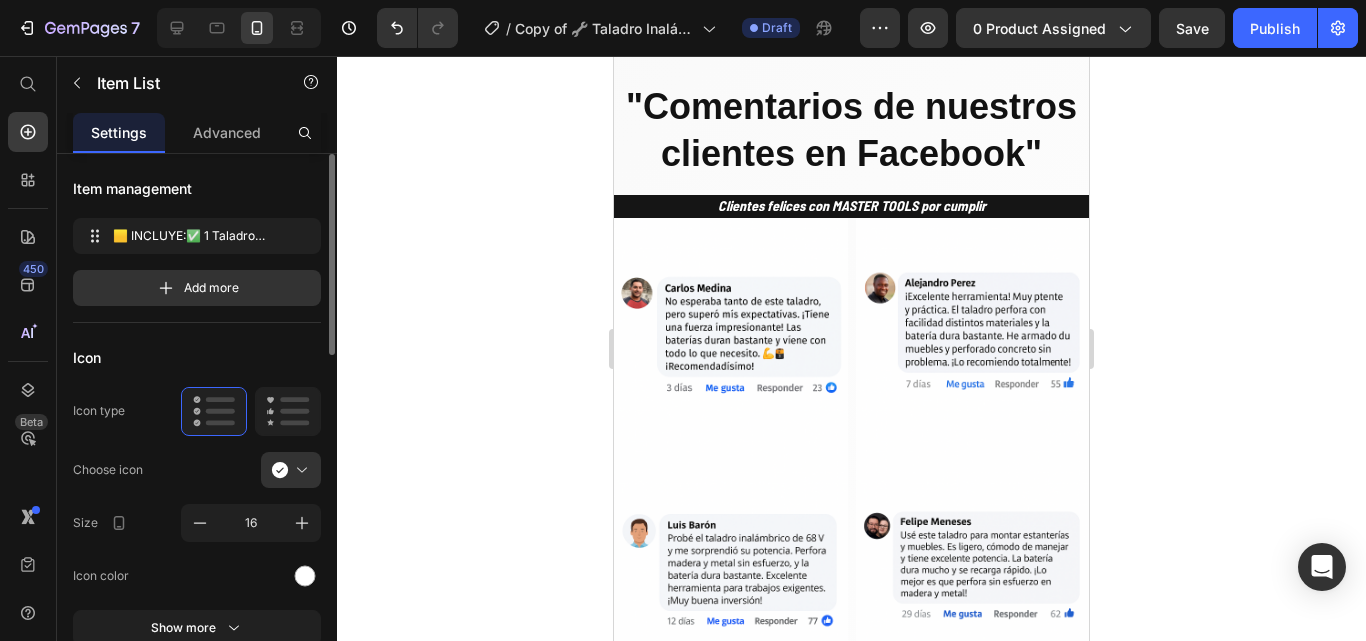 drag, startPoint x: 666, startPoint y: 249, endPoint x: 833, endPoint y: 448, distance: 259.78836 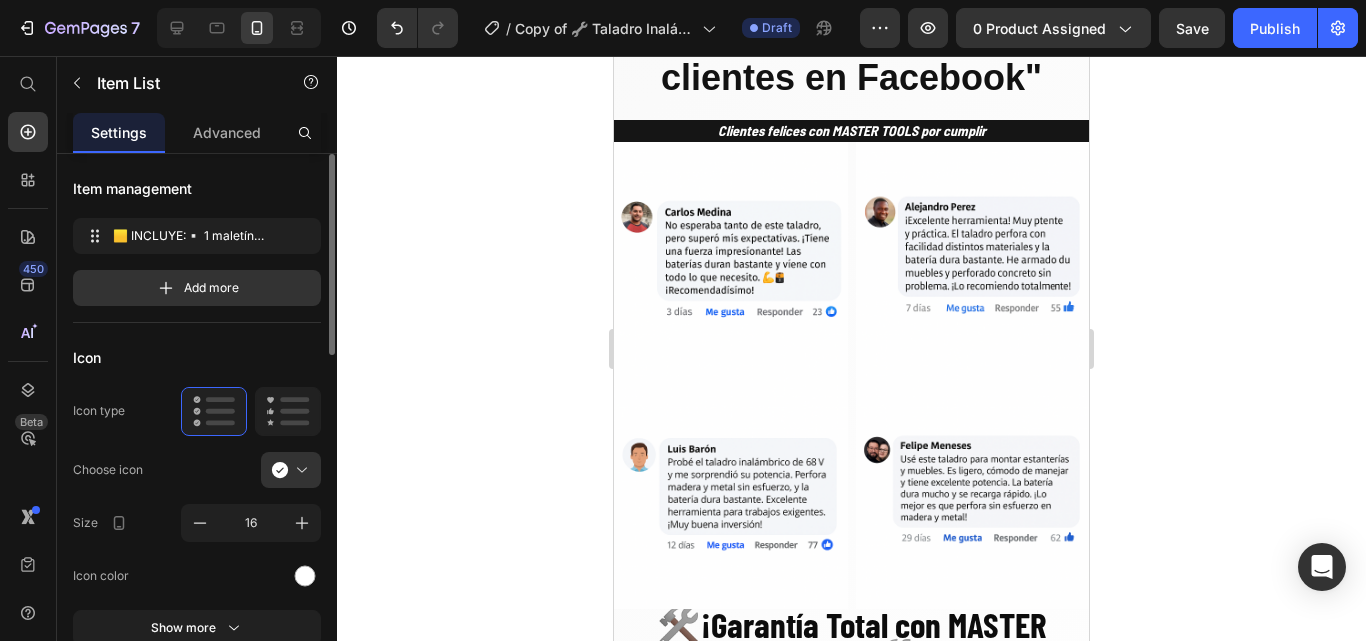 click on "🟨 INCLUYE:" at bounding box center [737, -235] 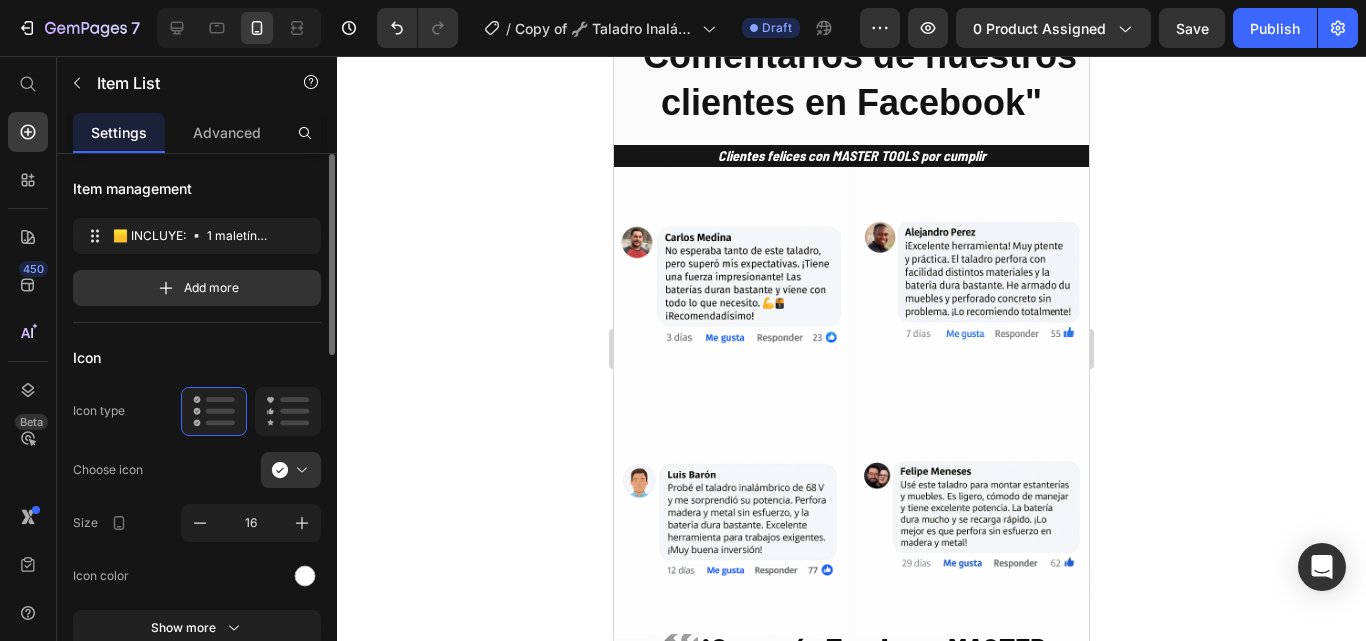 click at bounding box center (737, -210) 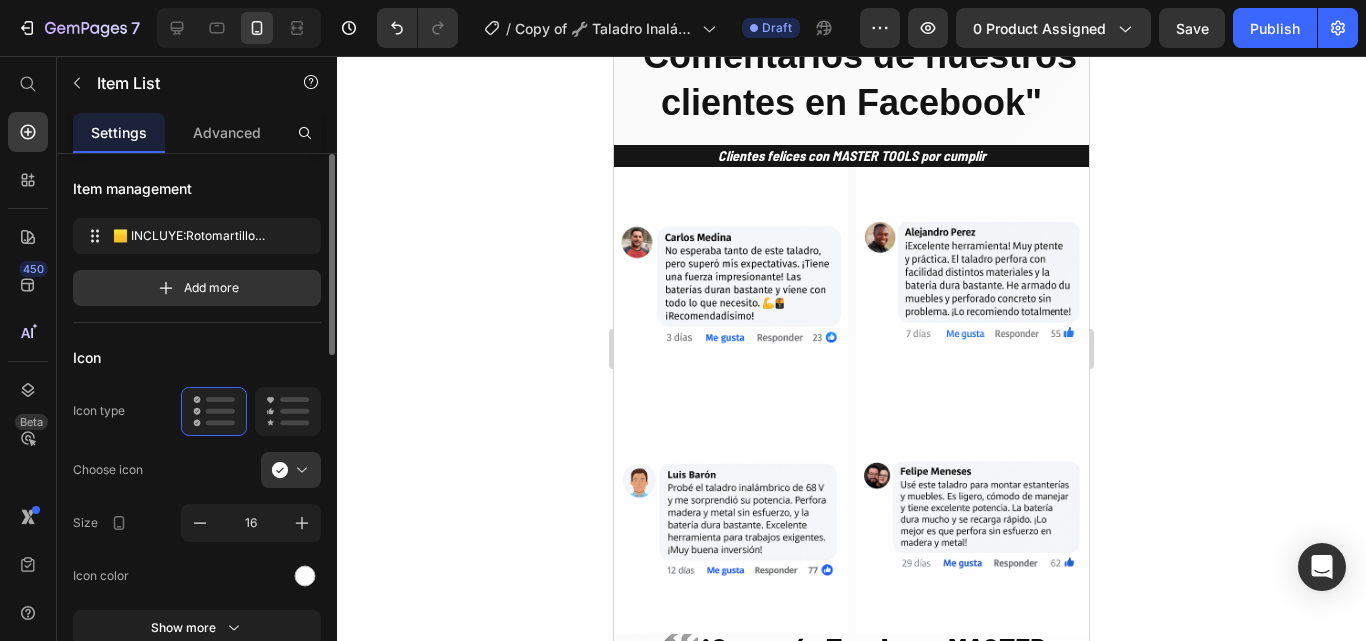 click on "🟨 INCLUYE: Rotomartillo SDS PLUS 1500W ▫️ 1 maletín resistente ▫️ 1 broca SDS PLUS ▫️ 1 cincel plano ▫️ 1 mango auxiliar ▫️ Manual de usuario" at bounding box center (851, -159) 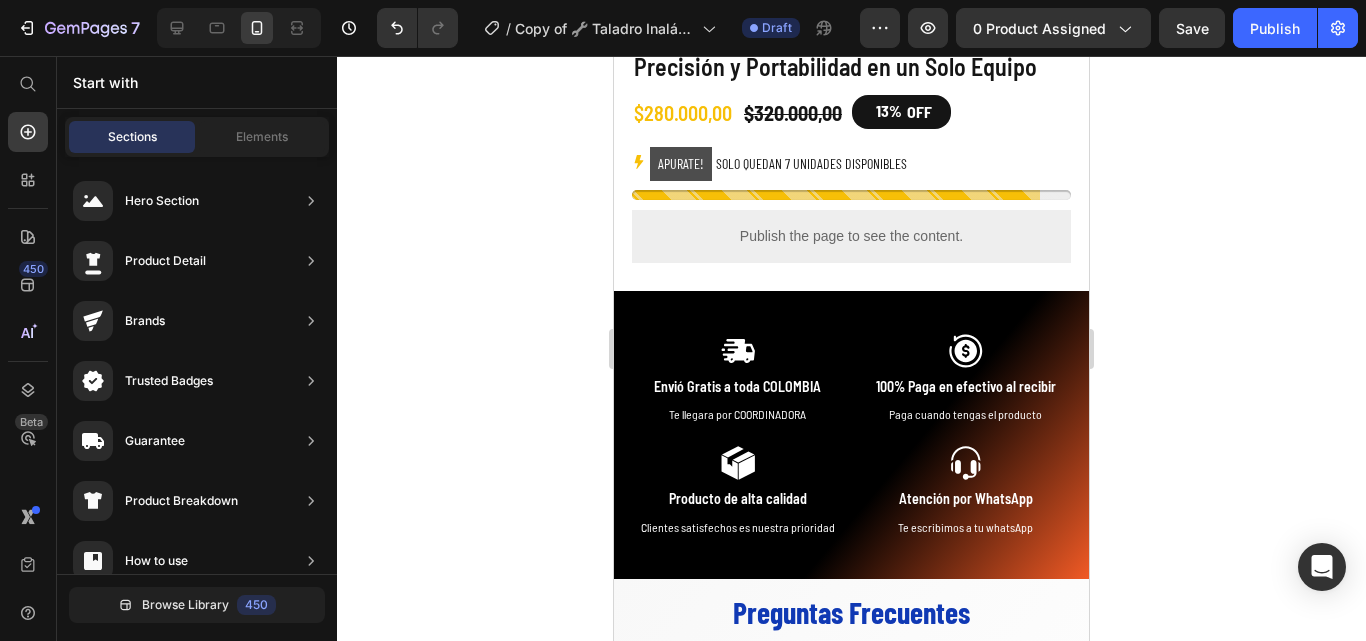 scroll, scrollTop: 5445, scrollLeft: 0, axis: vertical 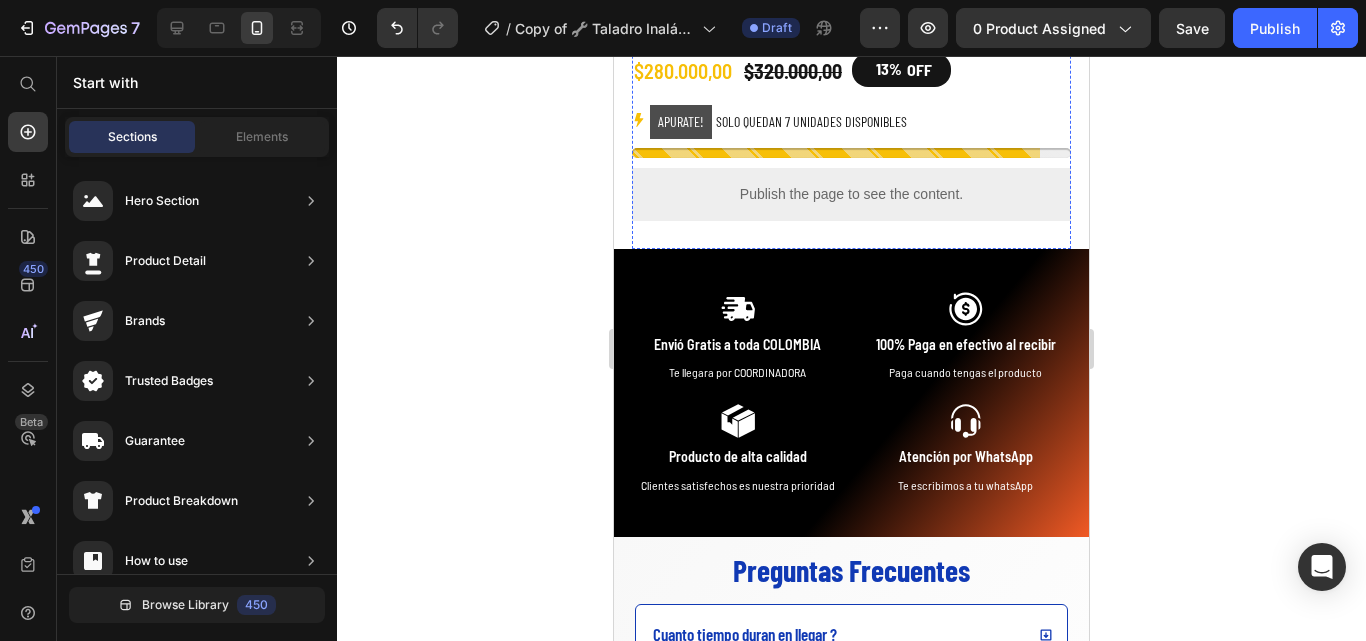 click at bounding box center (891, -231) 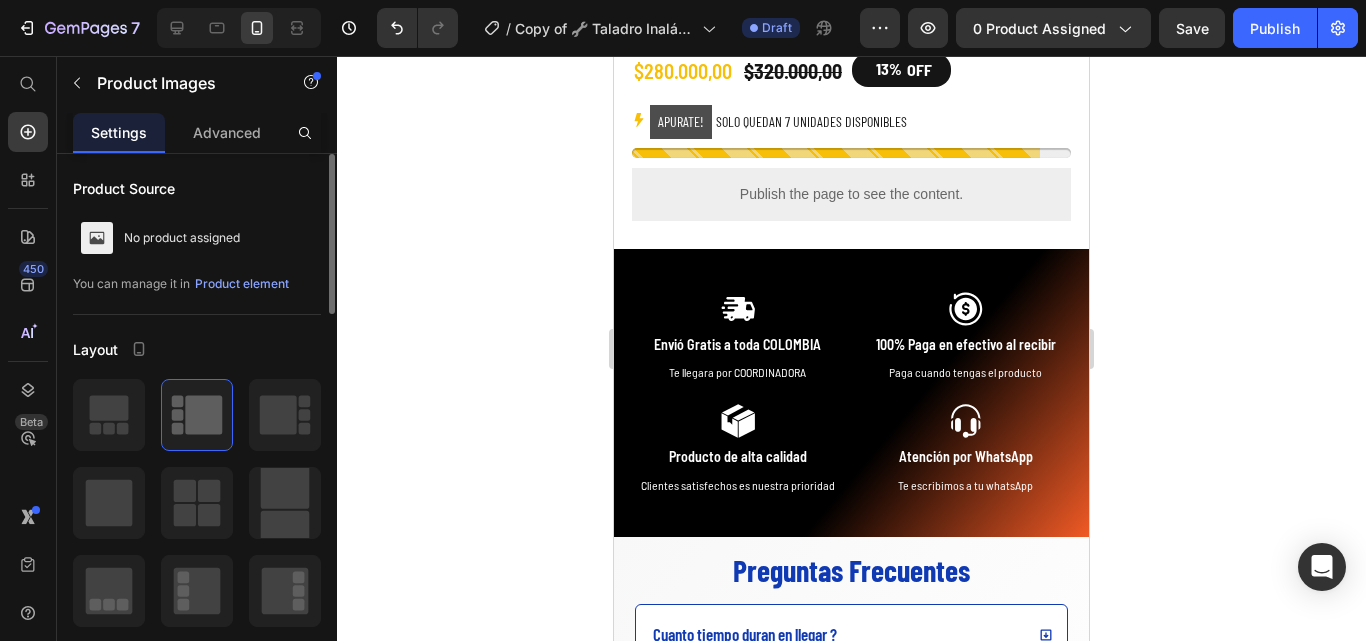 click at bounding box center (668, -146) 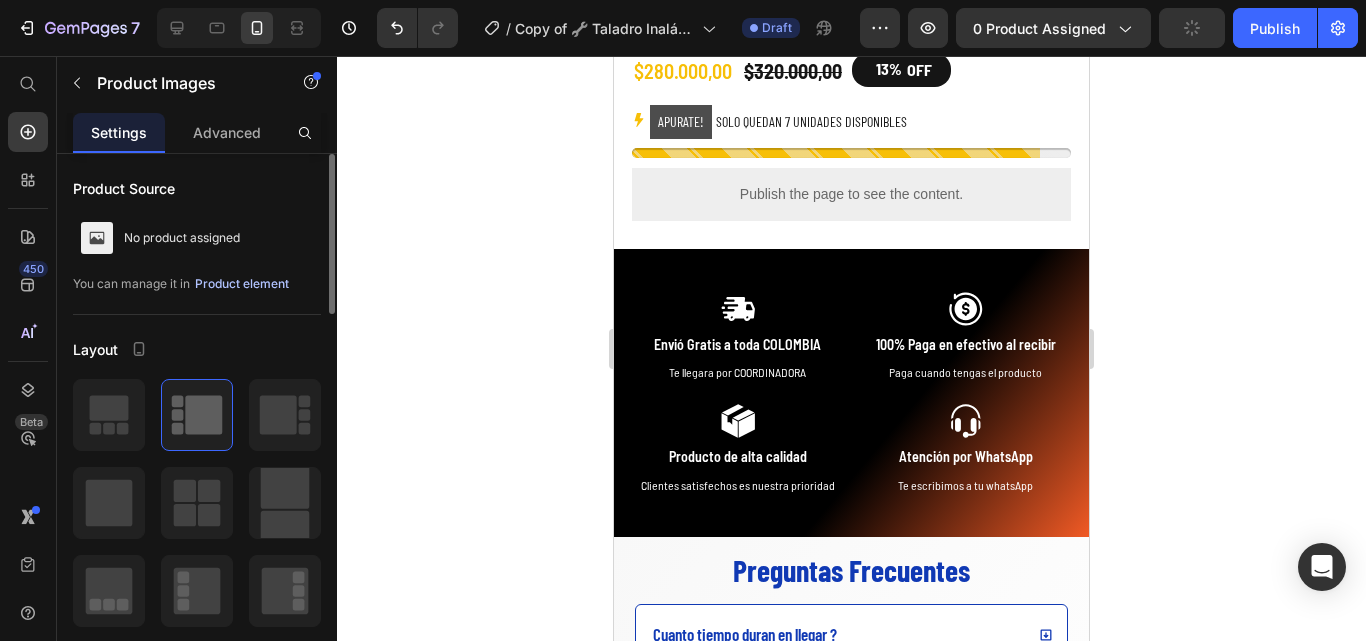 click on "Product element" at bounding box center (242, 284) 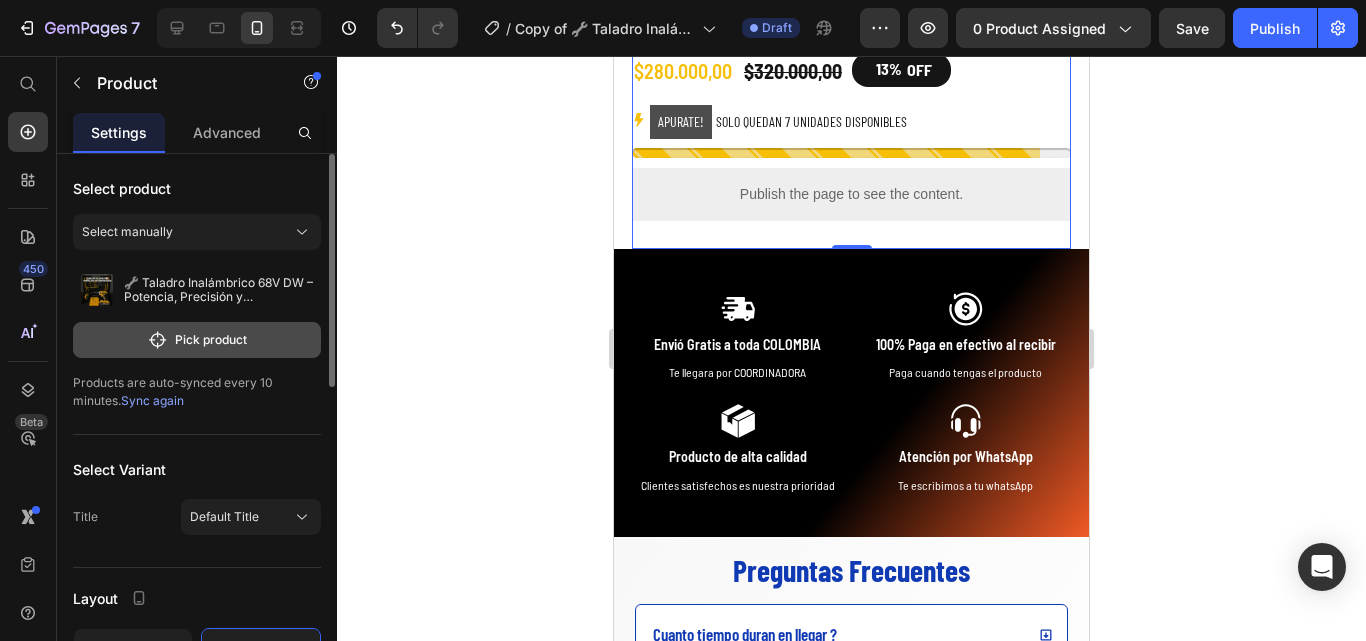 click on "Pick product" at bounding box center (197, 340) 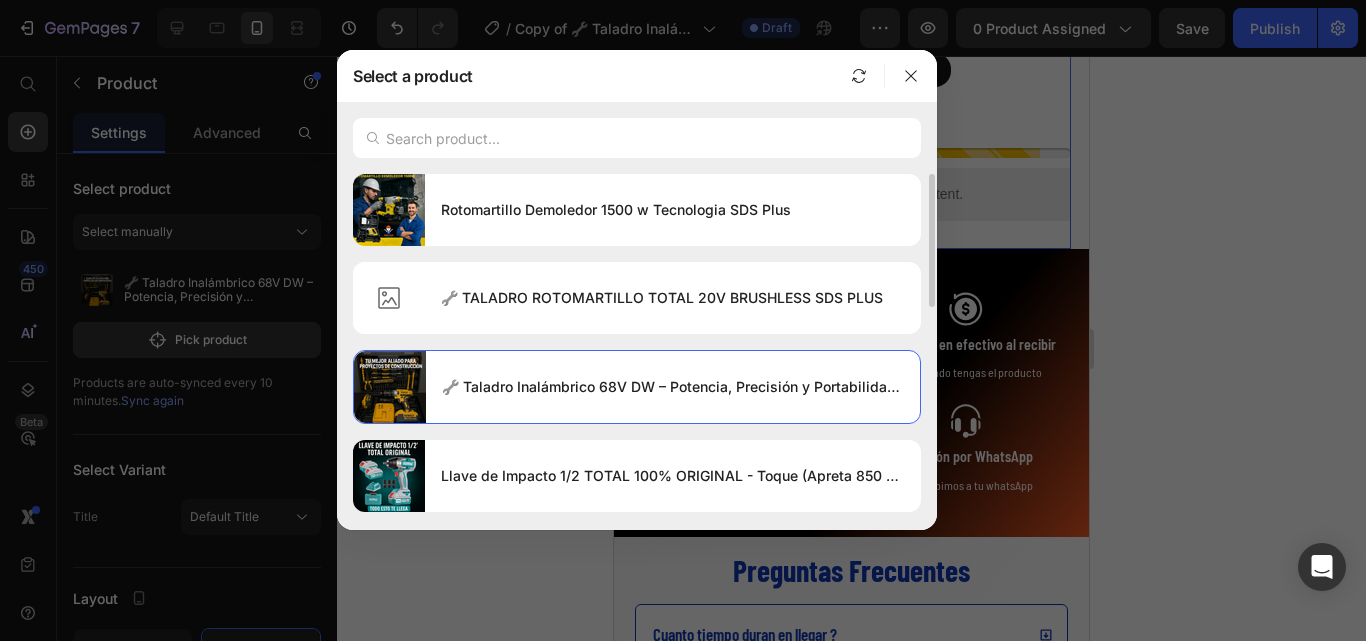 click on "Rotomartillo Demoledor 1500 w Tecnologia SDS Plus 🔧 TALADRO ROTOMARTILLO TOTAL 20V BRUSHLESS SDS PLUS 🔧 Taladro Inalámbrico 68V DW – Potencia, Precisión y Portabilidad en un Solo Equipo Llave de Impacto 1/2 TOTAL 100% ORIGINAL - Toque (Apreta 850 Nm - Afloja 1000 Nm) - 1 año de Garantía SIERRA CIRCULAR 7” DeWALT – Motor 1200W + Láser para Cortes Perfectos Soldador Multiproceso 4 en 1 FURIUS FLEX185 – MIG-MAG / FLUX CORED / MMA / TIG LIFT ARC – 160 AMP – Garantía 1 Año TALADRO INALÁMBRICO ORIGINAL TOTAL 66 NM – MOTOR BRUSHLESS Y GARANTÍA DE 1 AÑO INCLUIDA LIJADORA DE PARED Y TECHO TOTAL 1050W – POTENCIA INDUSTRIAL EN TUS MANOS Juego de Brocas y Puntas 246 Piezas – Precisión Total en Cada Perforación Motosierra Inalámbrica DeWALT 128V – Espada de 12” con 2 Baterías y Cargador Rápido" at bounding box center (637, 607) 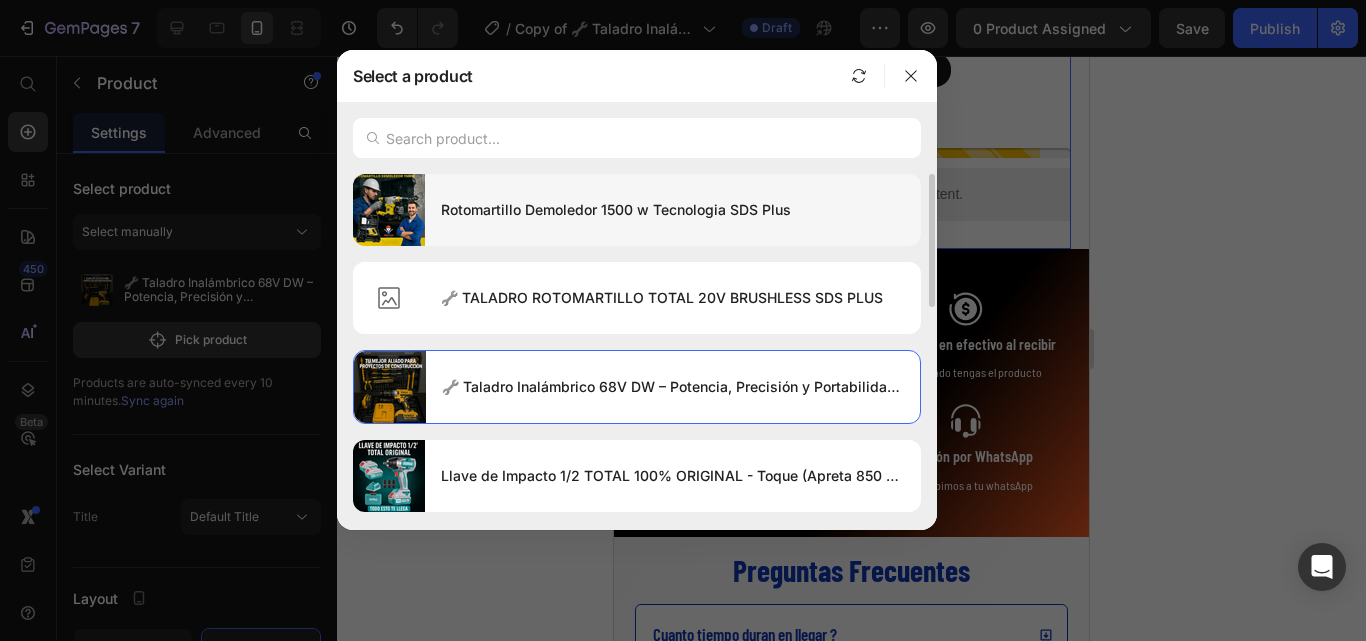 click at bounding box center [389, 210] 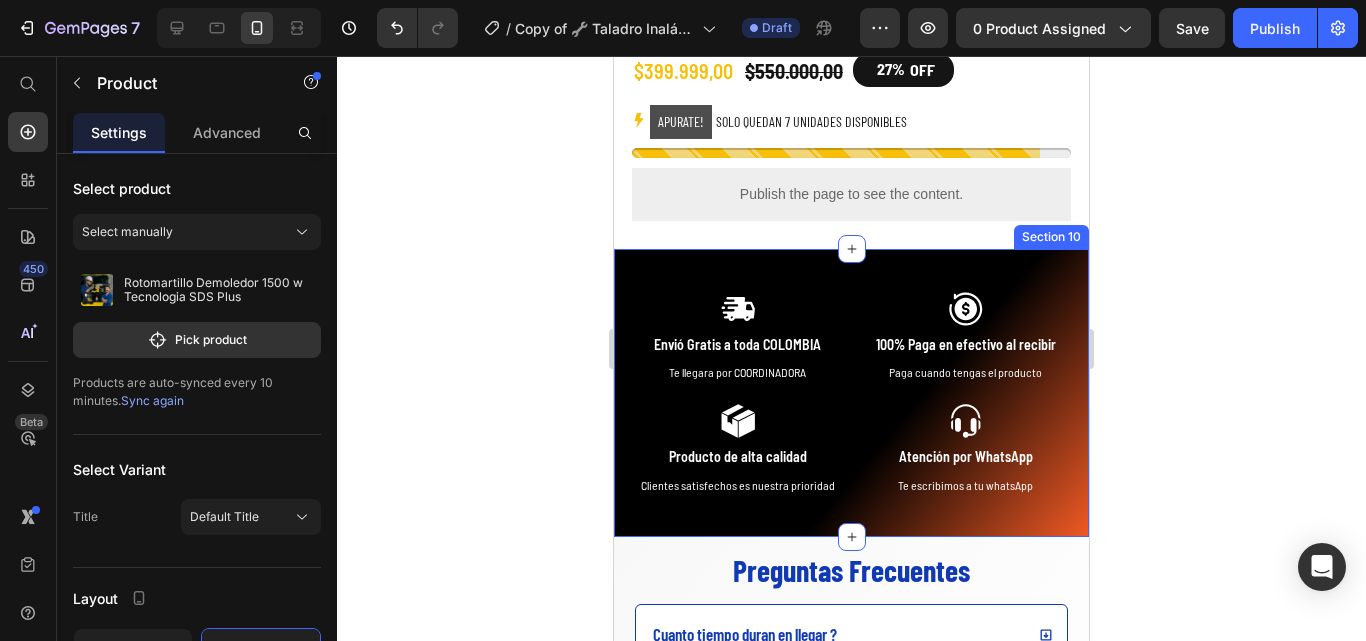drag, startPoint x: 662, startPoint y: 436, endPoint x: 689, endPoint y: 437, distance: 27.018513 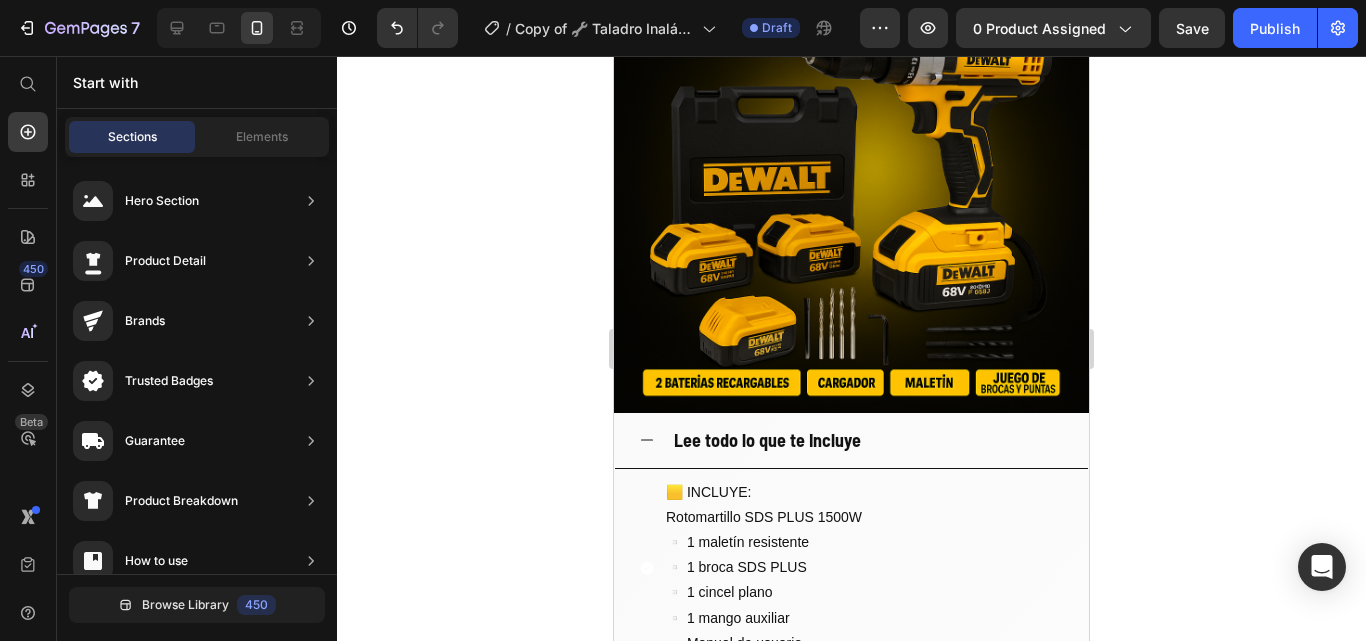 scroll, scrollTop: 3349, scrollLeft: 0, axis: vertical 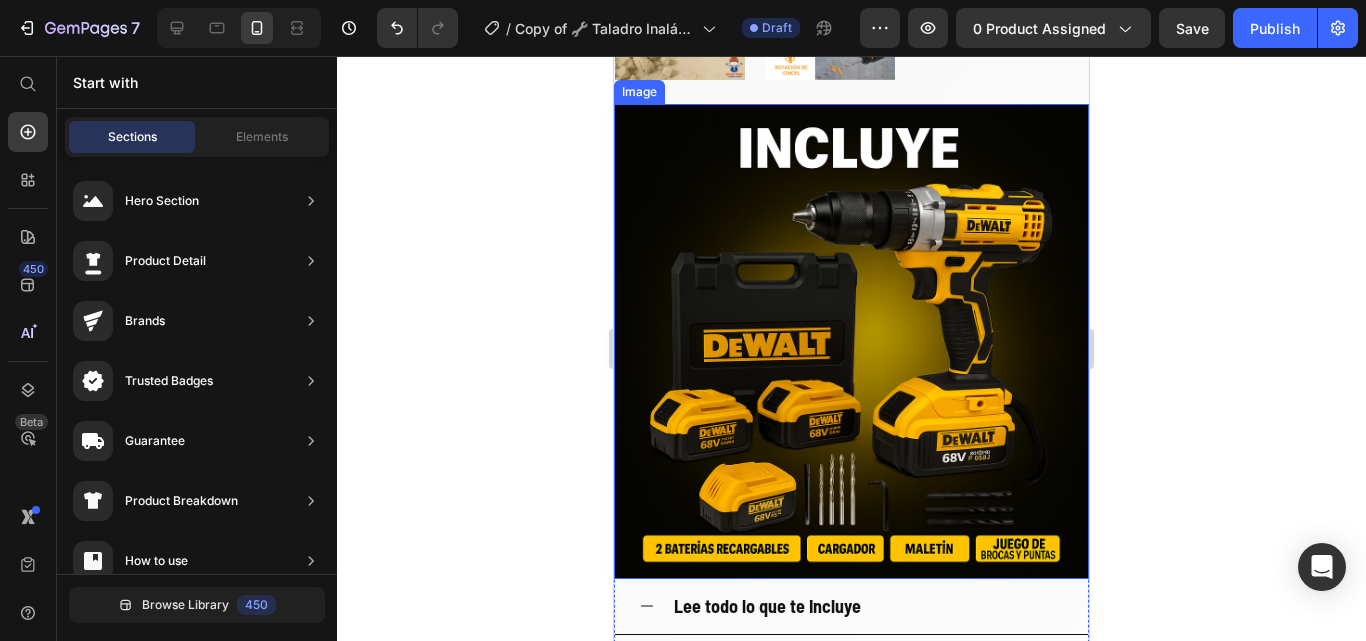 click at bounding box center (851, 341) 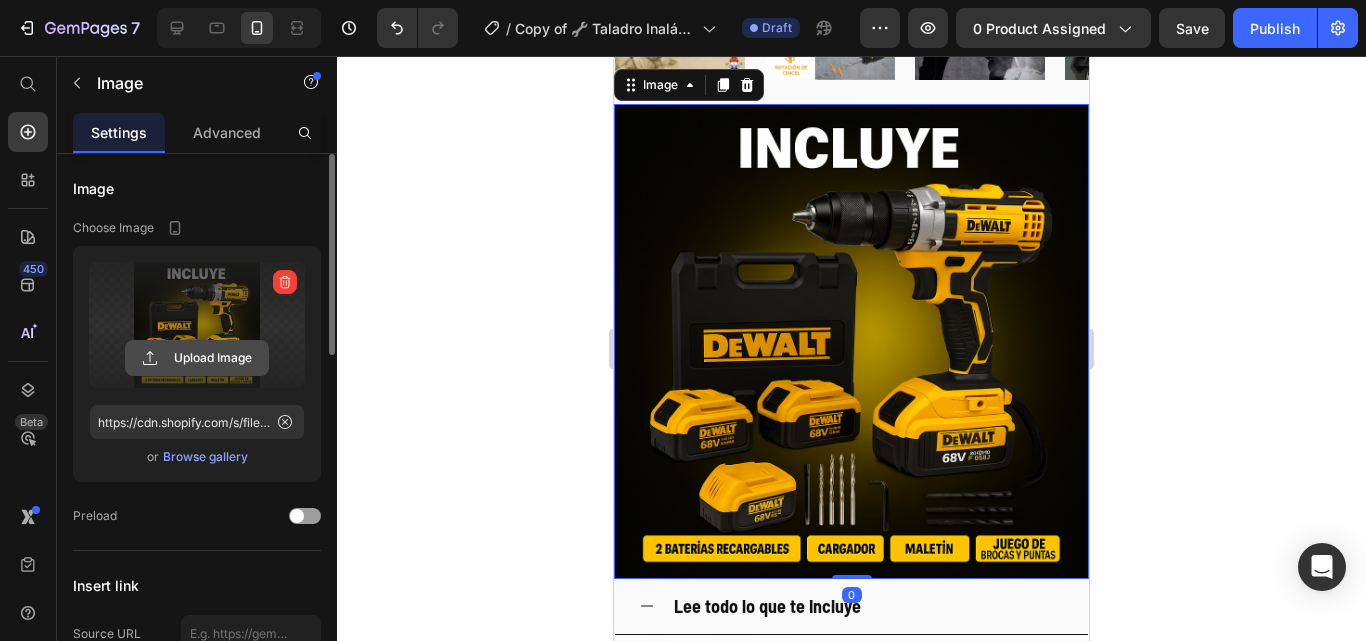 click 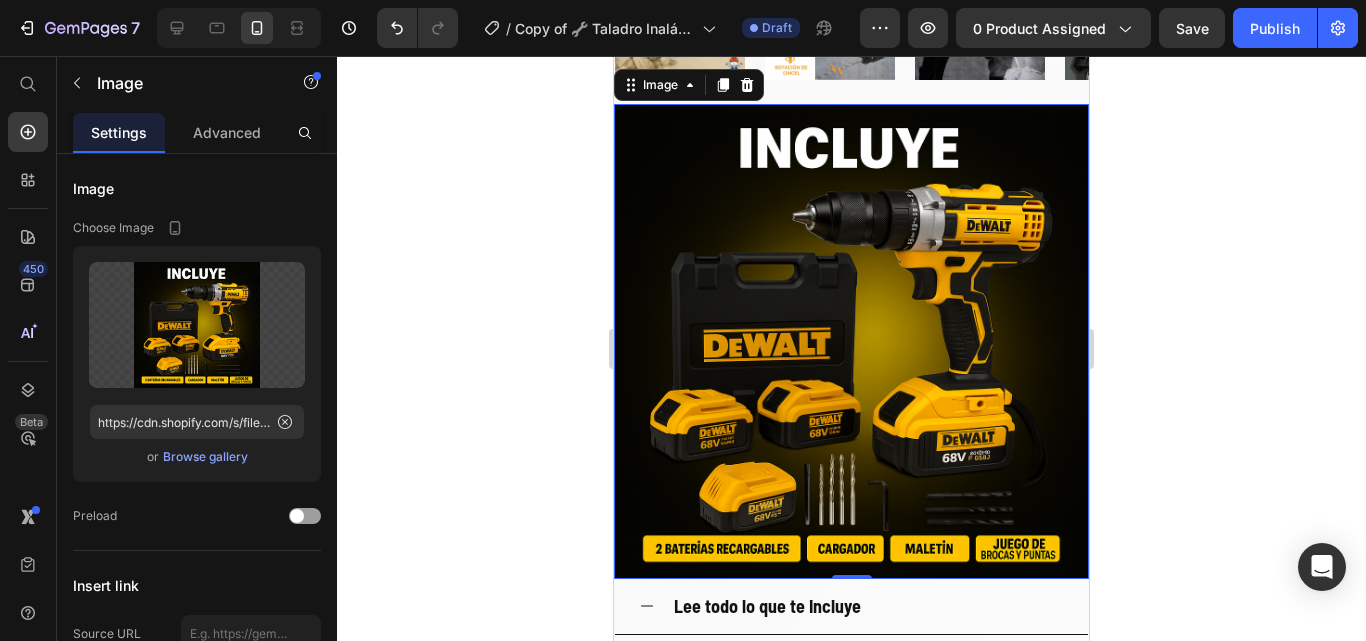 click at bounding box center (851, 341) 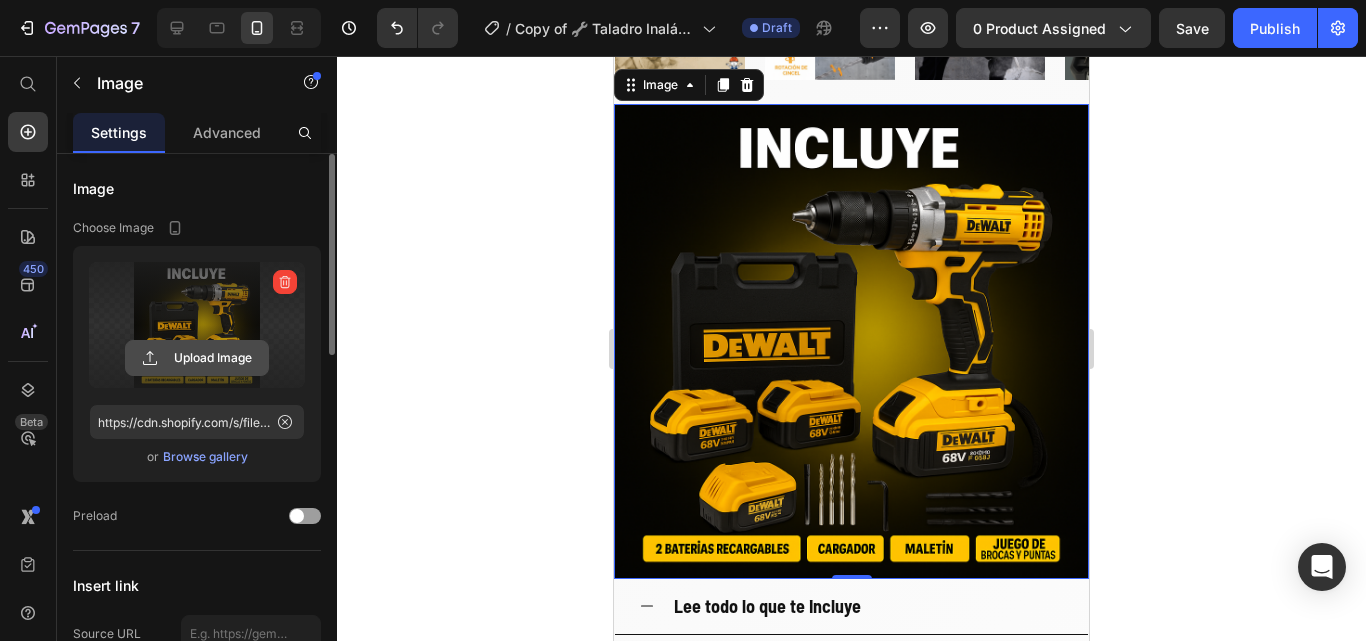 click 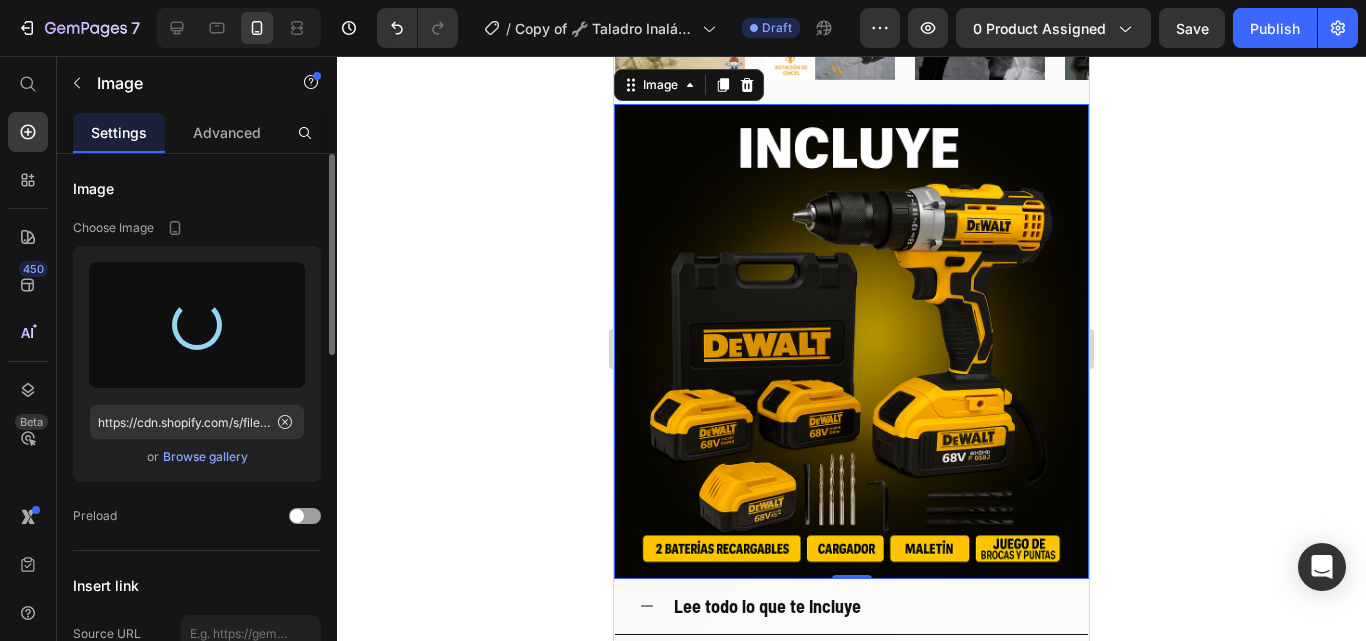 type on "https://cdn.shopify.com/s/files/1/0630/8554/3475/files/gempages_544408532292731882-ff94af10-ba17-4e13-aea9-ec029aab9569.jpg" 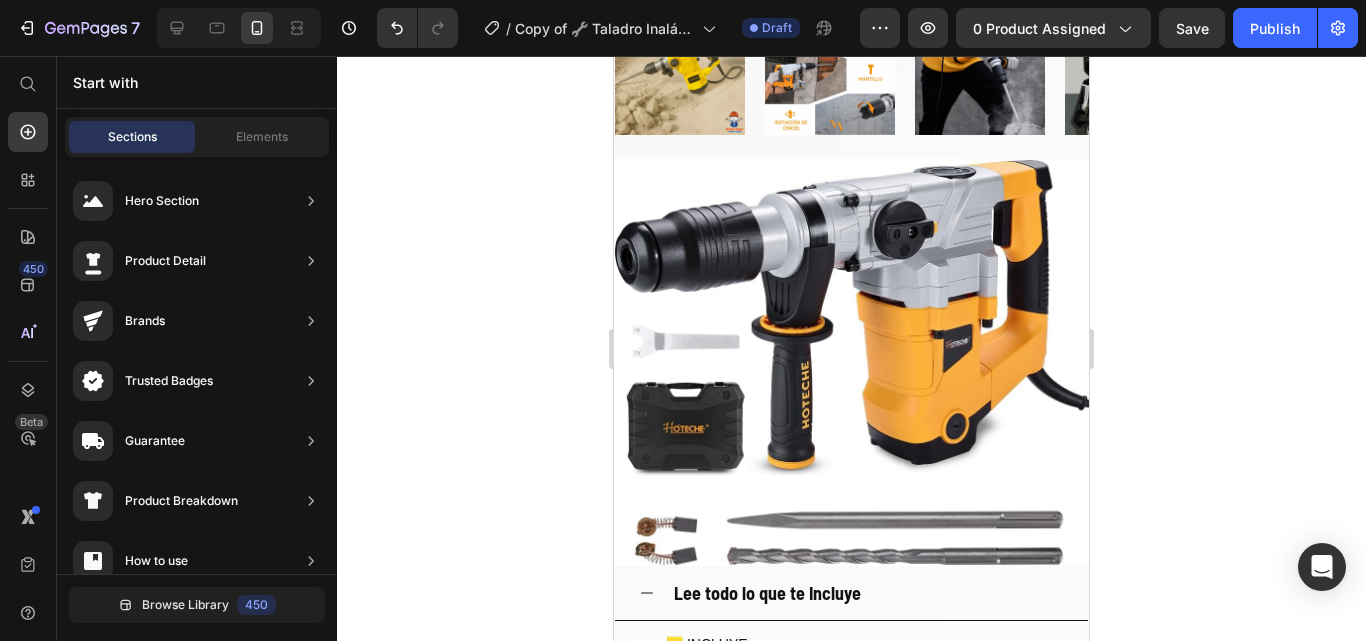 scroll, scrollTop: 3308, scrollLeft: 0, axis: vertical 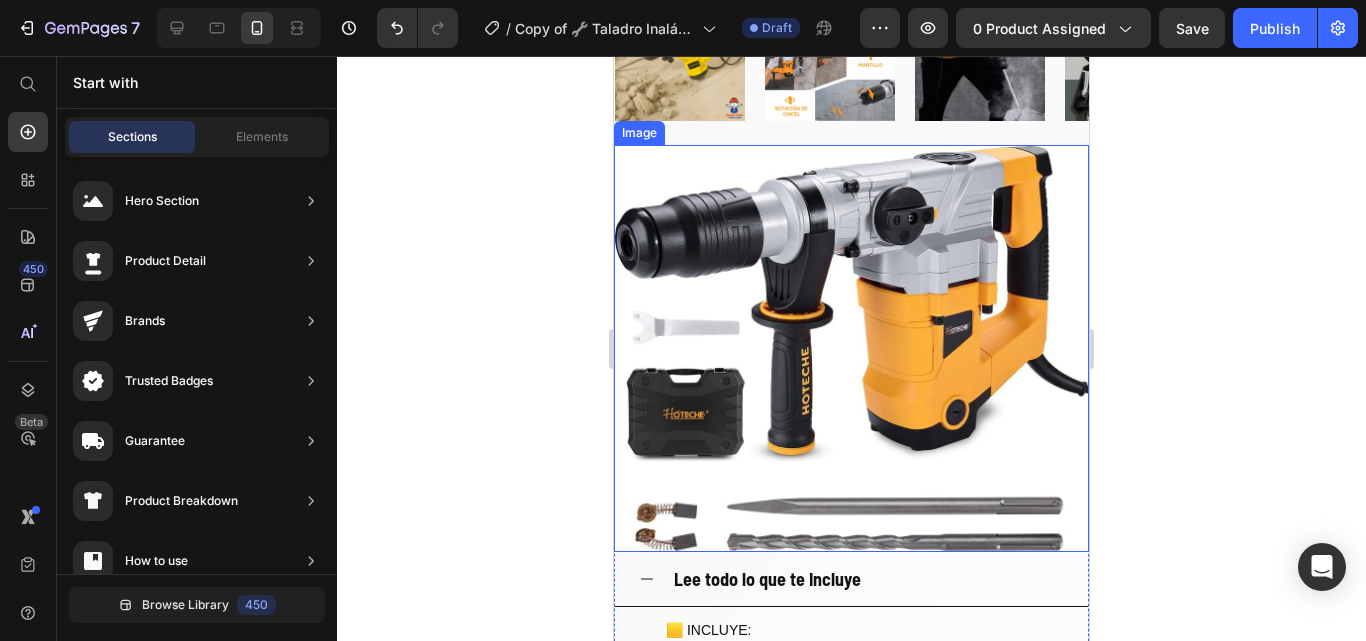 click at bounding box center [851, 348] 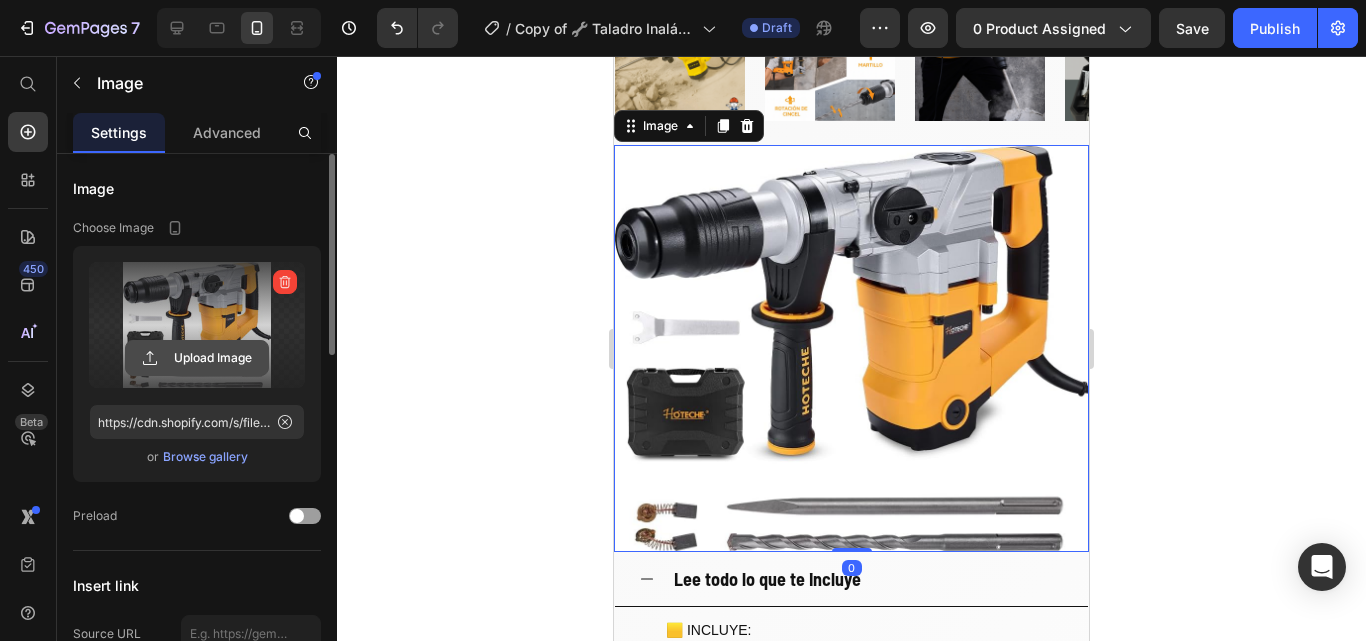 click 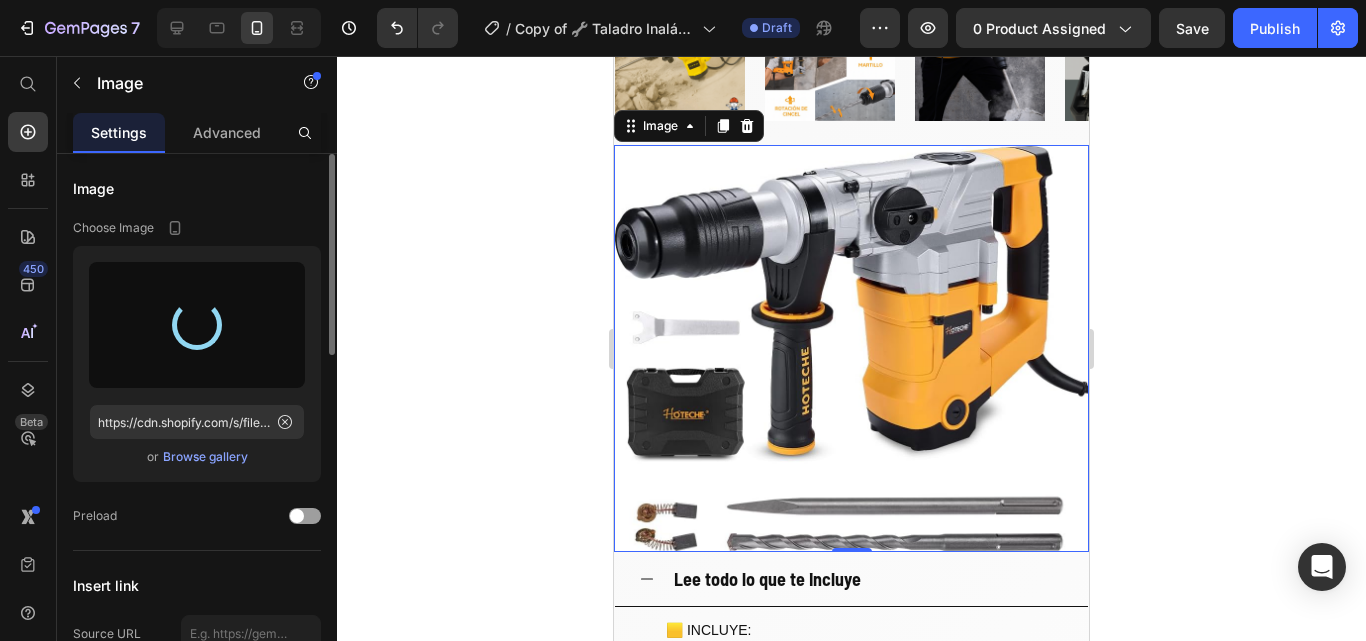 type on "https://cdn.shopify.com/s/files/1/0630/8554/3475/files/gempages_544408532292731882-1d9b01e8-c302-4516-8294-4cc37d4f0432.png" 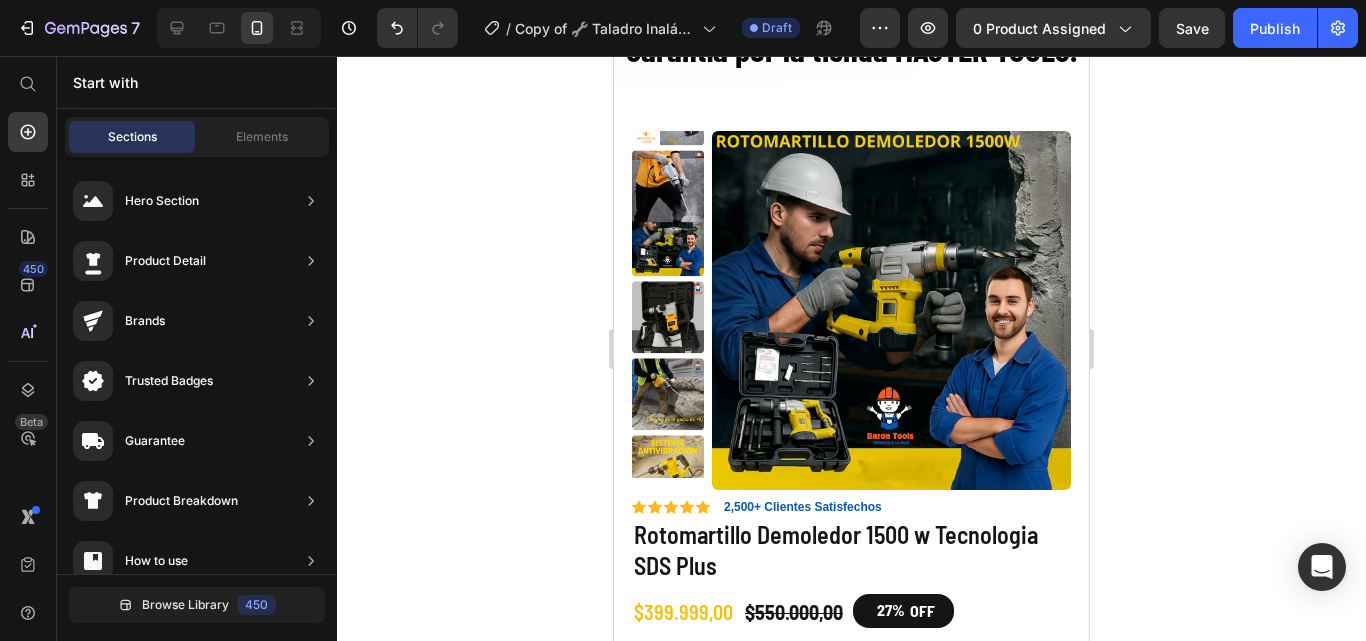 scroll, scrollTop: 5351, scrollLeft: 0, axis: vertical 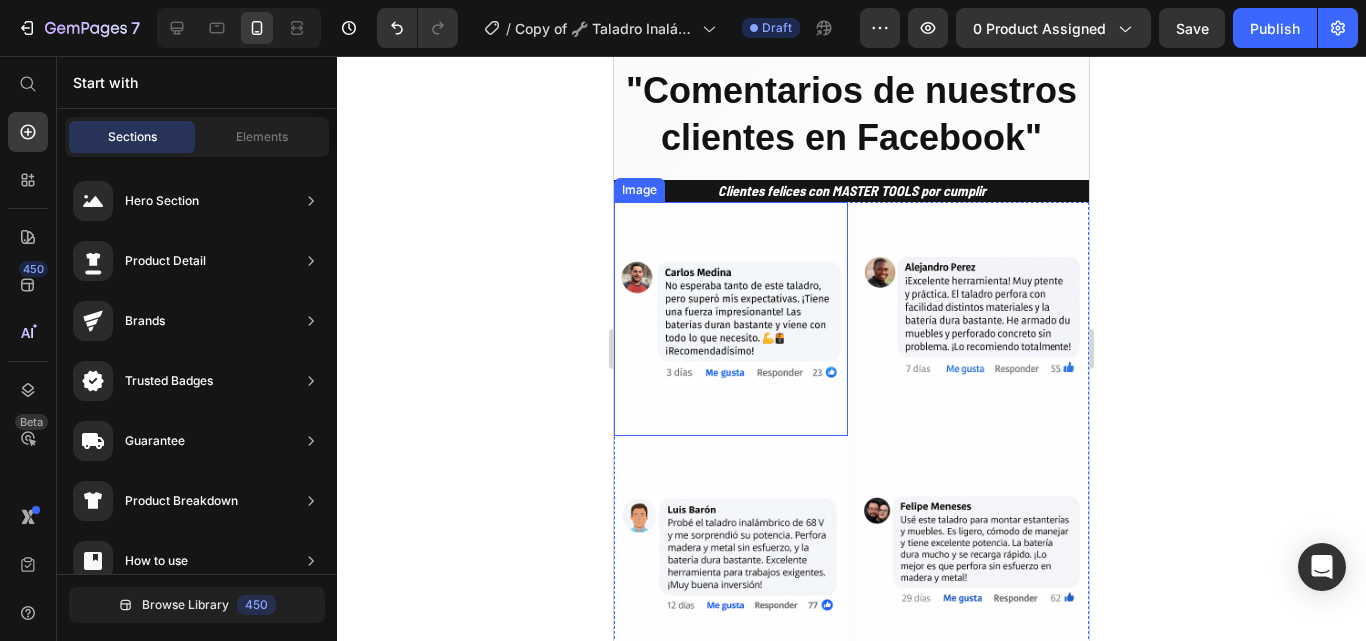 click at bounding box center [731, 319] 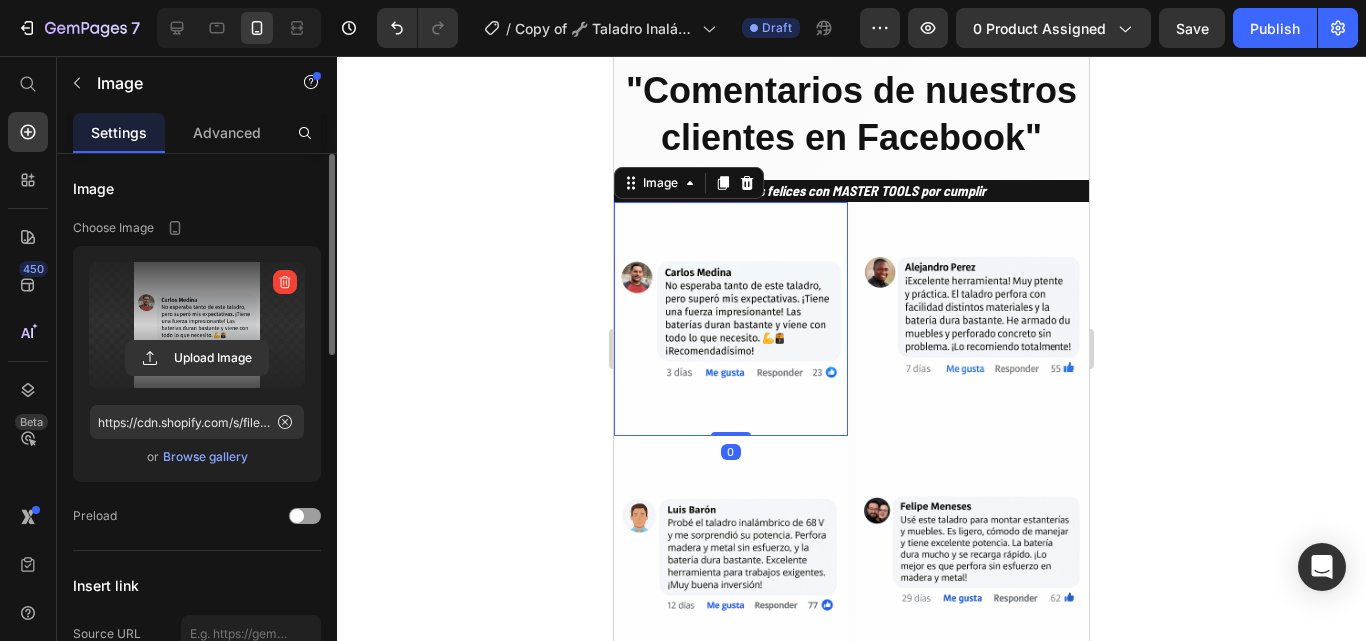 click at bounding box center [197, 325] 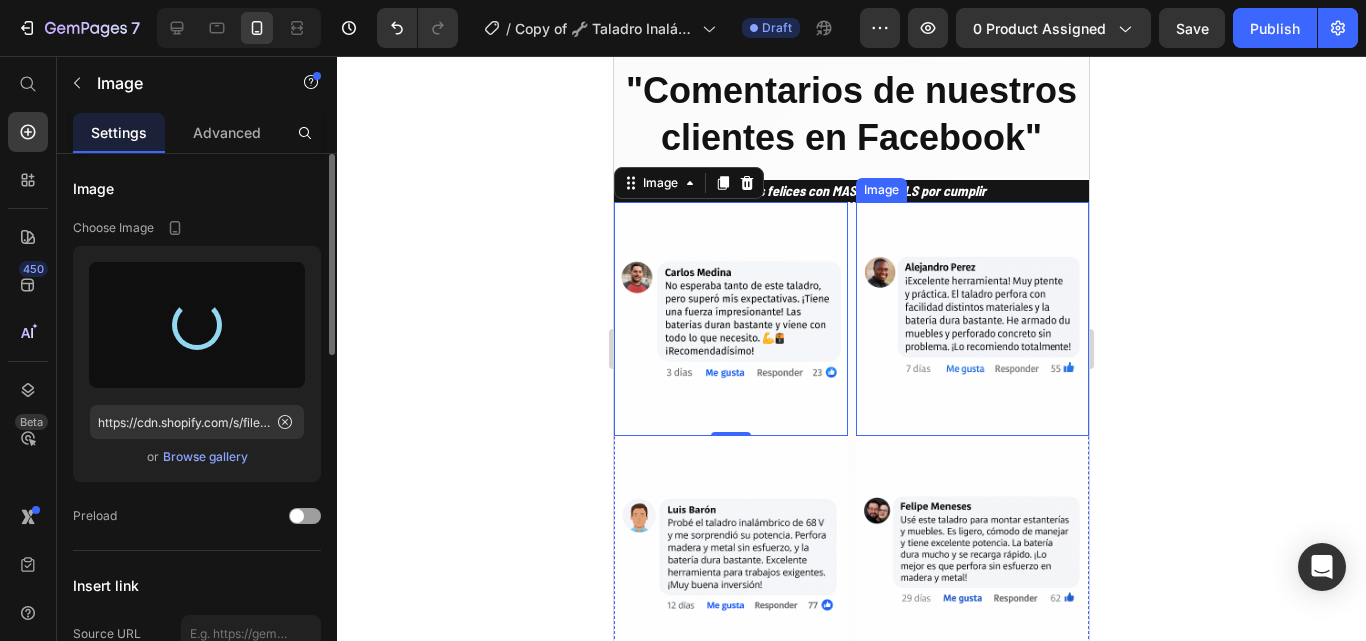 type on "https://cdn.shopify.com/s/files/1/0630/8554/3475/files/gempages_544408532292731882-534d98f1-ae13-4f25-9ad7-ba32272af53b.png" 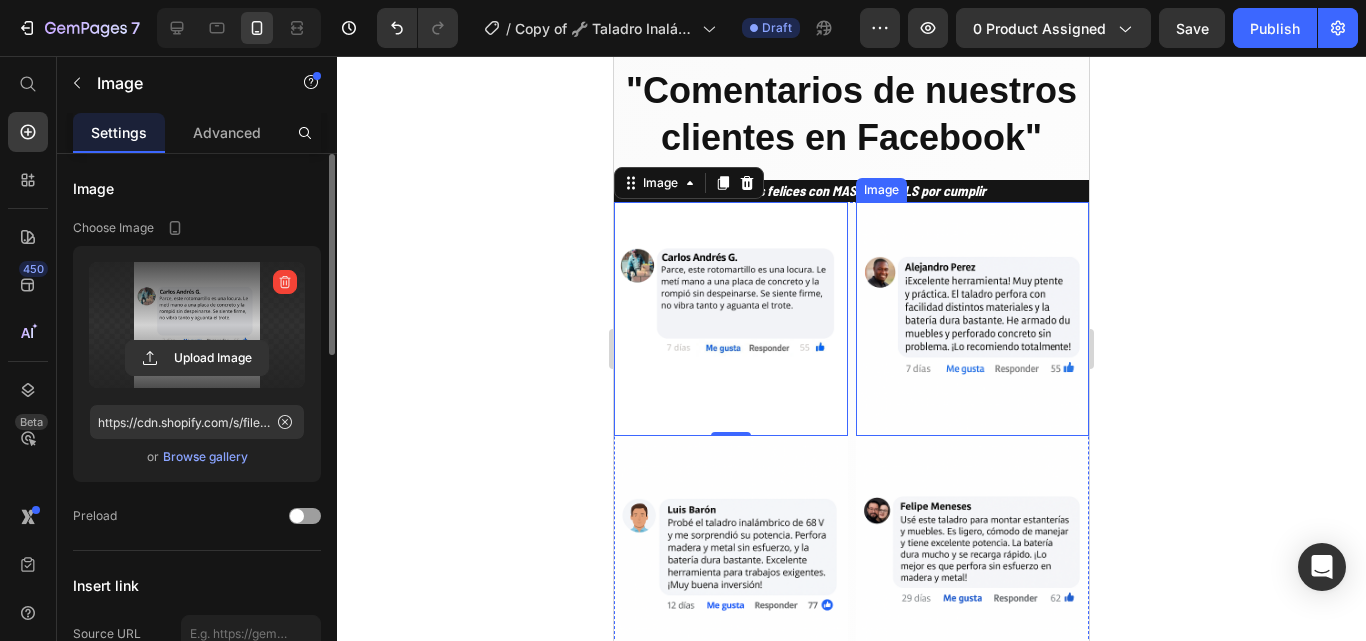 click at bounding box center (973, 319) 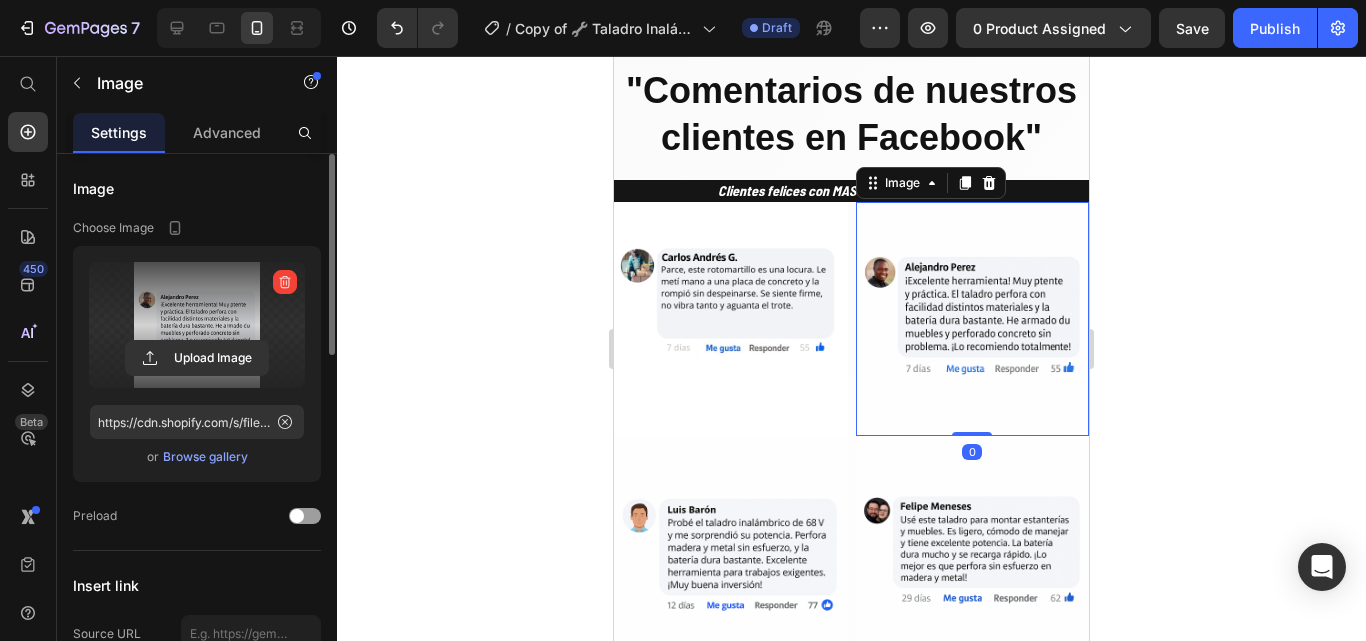 click at bounding box center [197, 325] 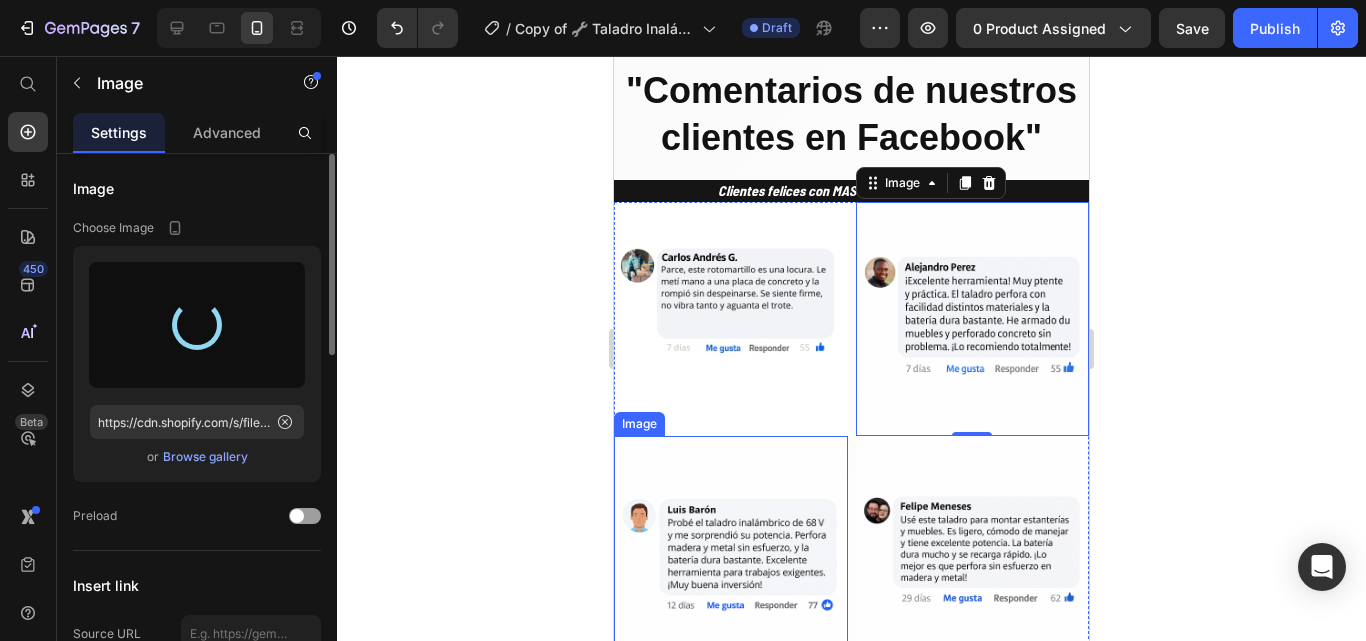 type on "https://cdn.shopify.com/s/files/1/0630/8554/3475/files/gempages_544408532292731882-20039bfd-1ad2-45c3-8209-09f6a097d20f.png" 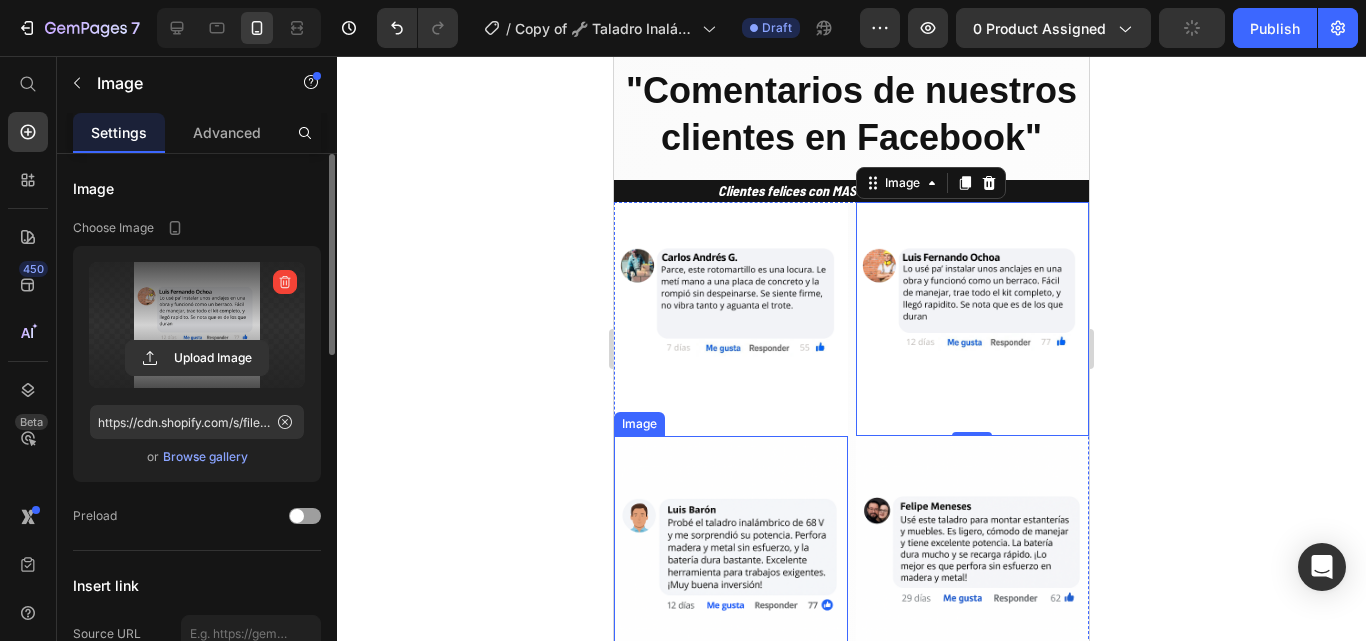 click at bounding box center [731, 553] 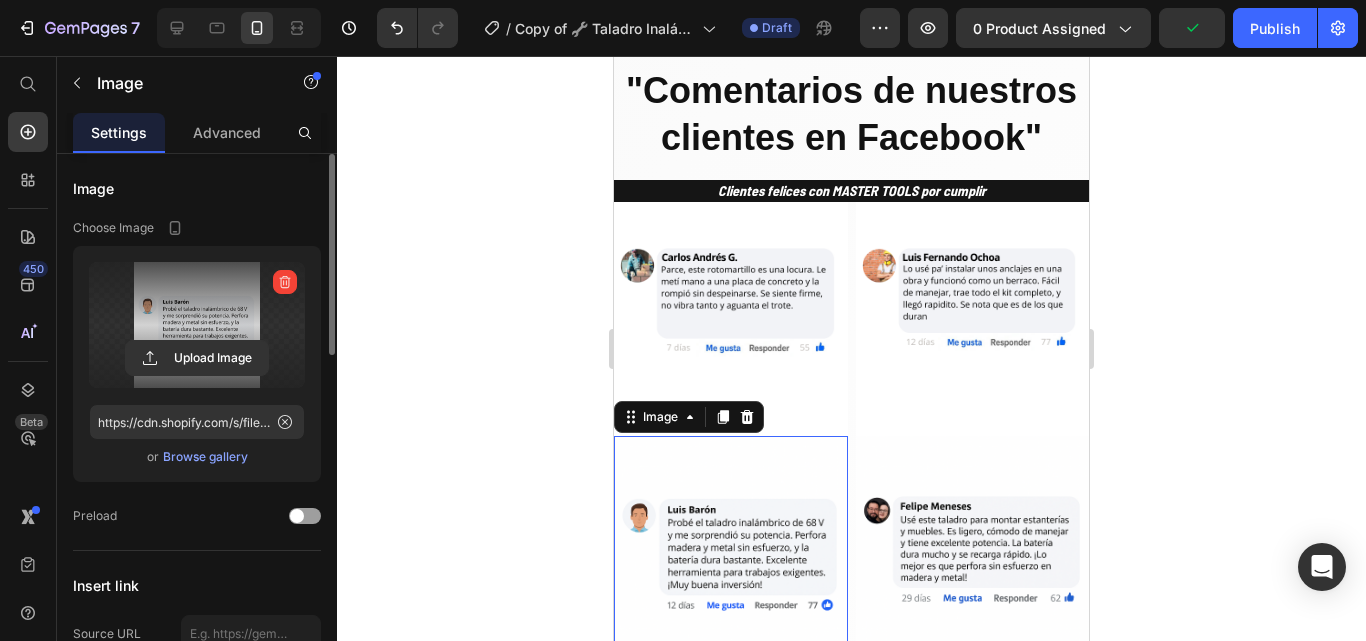 click at bounding box center (197, 325) 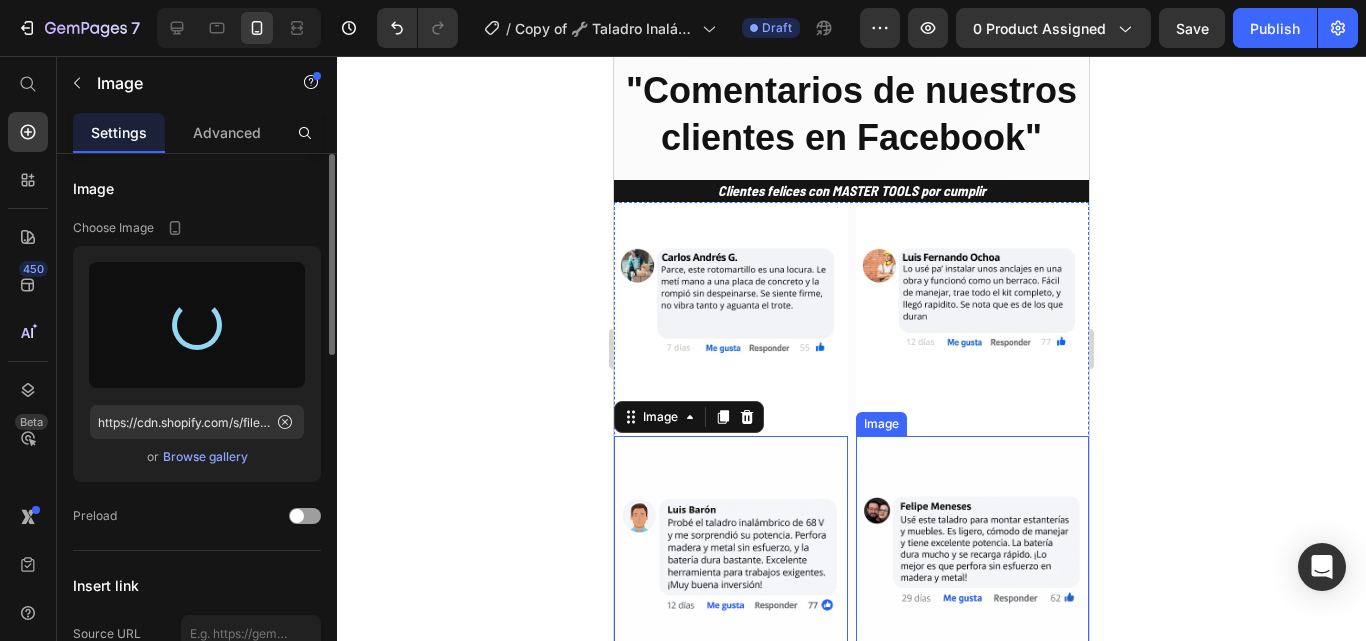 type on "https://cdn.shopify.com/s/files/1/0630/8554/3475/files/gempages_544408532292731882-b26c2da0-200c-4e83-95b3-e0a8958c203d.png" 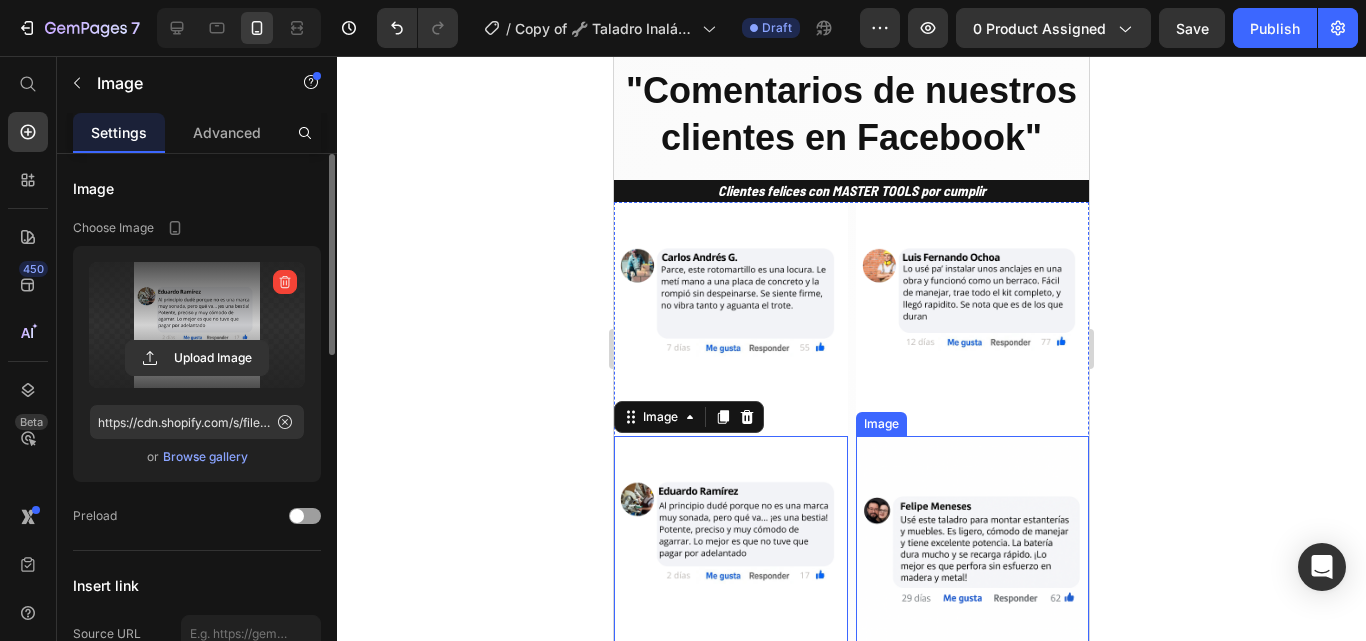 click at bounding box center (973, 553) 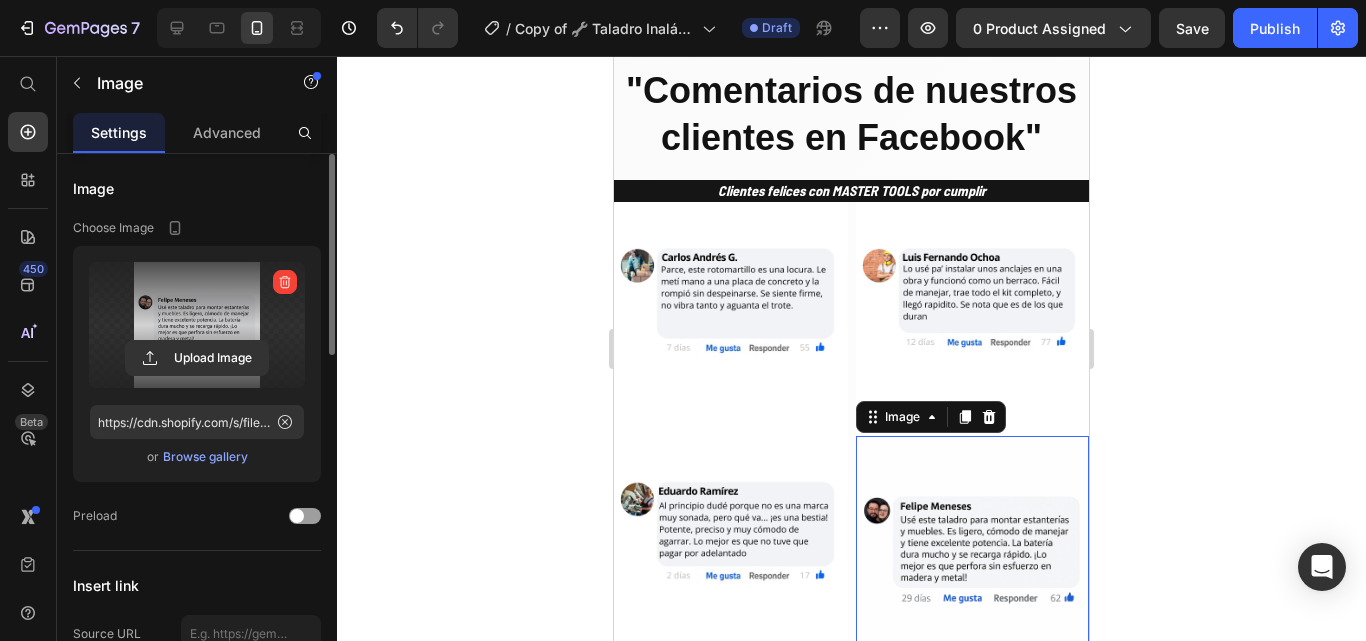 click at bounding box center (197, 325) 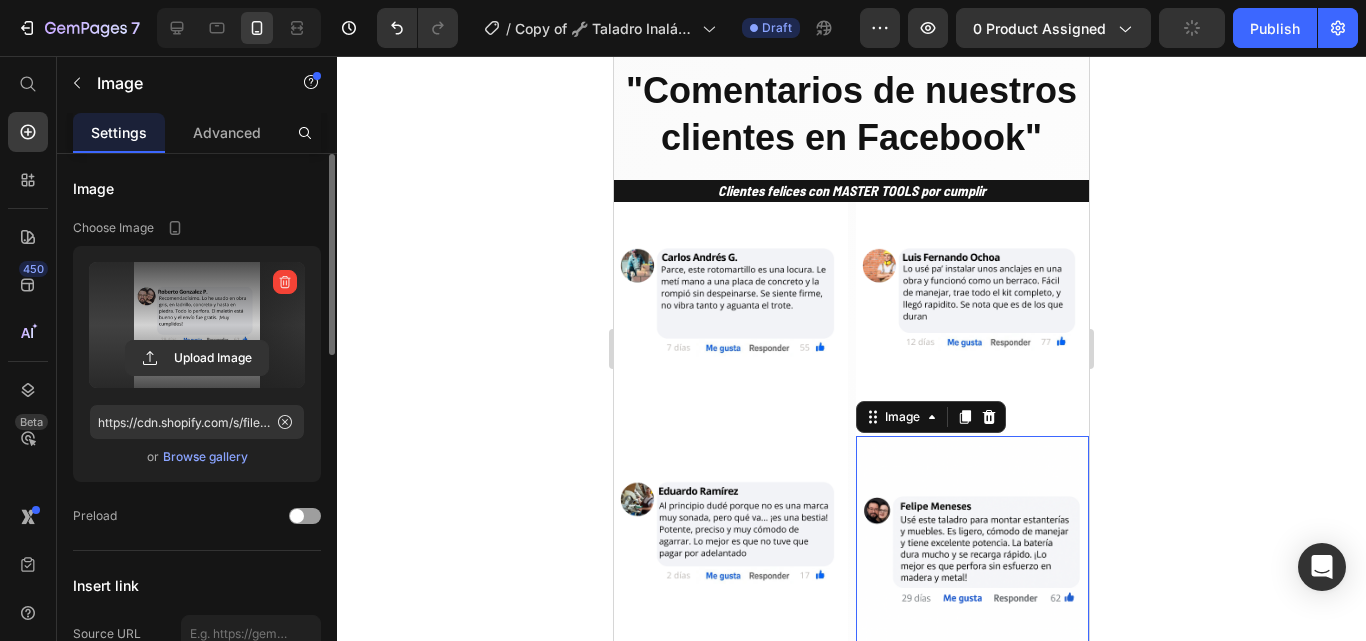 type on "https://cdn.shopify.com/s/files/1/0630/8554/3475/files/gempages_544408532292731882-3e732c03-1f96-4995-bbdf-973ca48ca222.png" 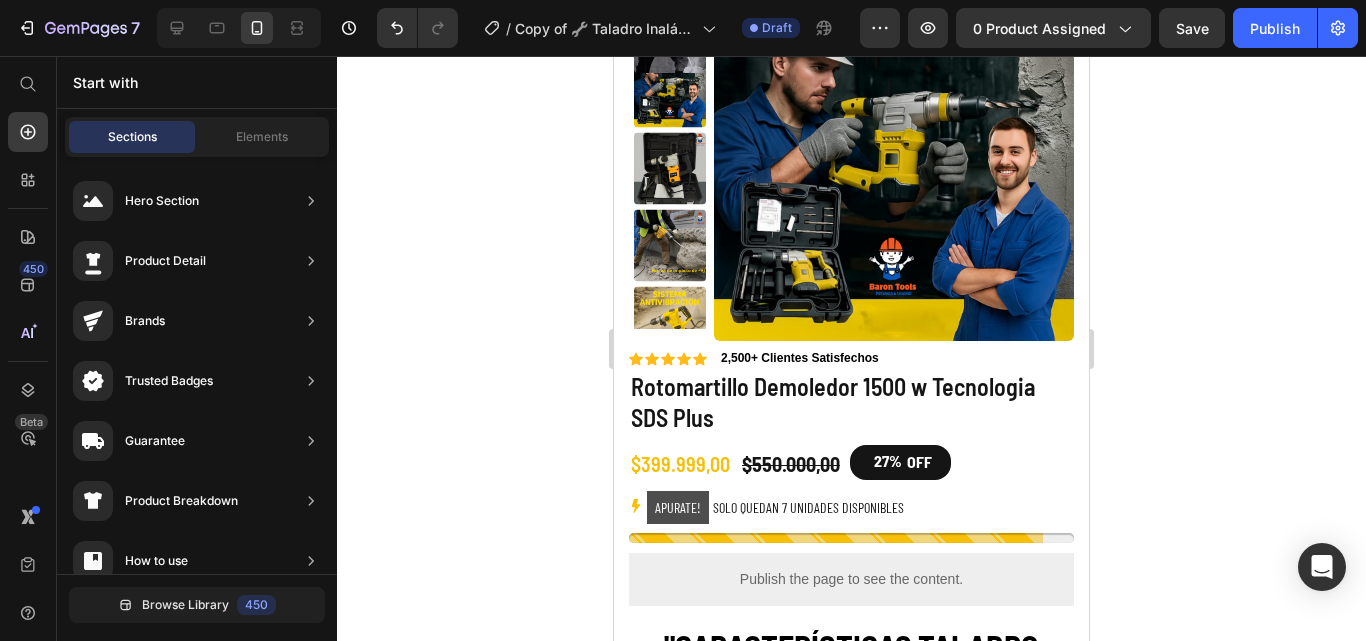 scroll, scrollTop: 0, scrollLeft: 0, axis: both 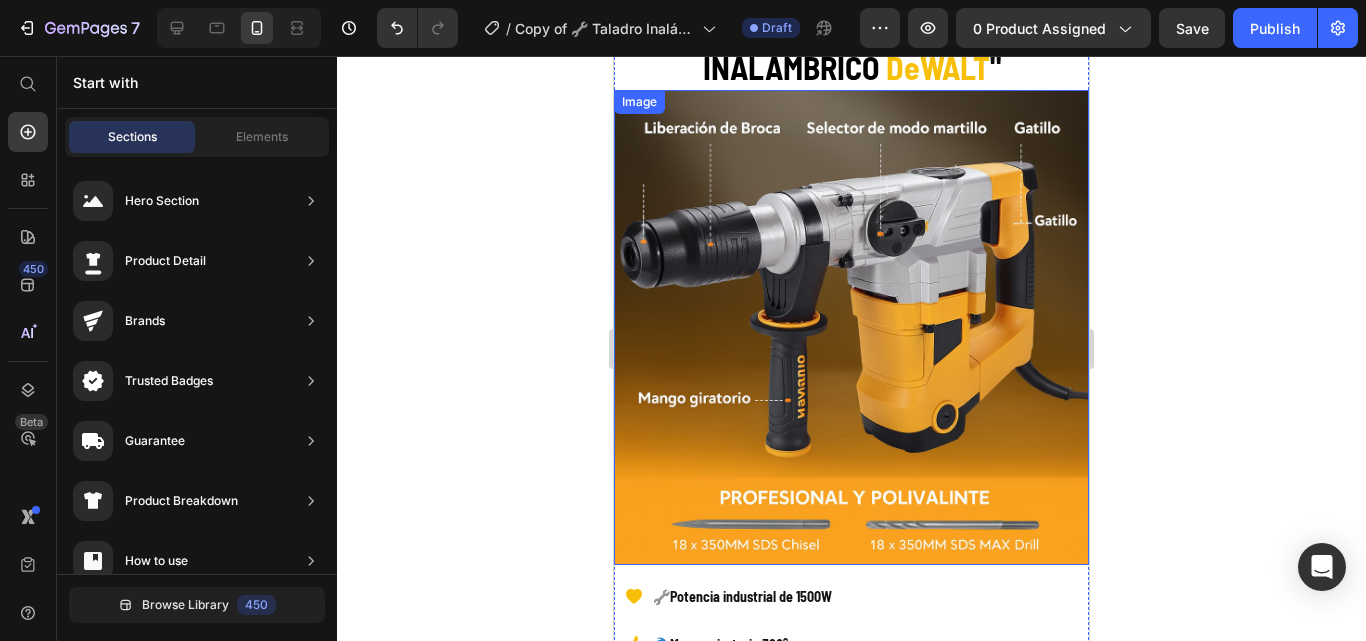 click at bounding box center (851, 327) 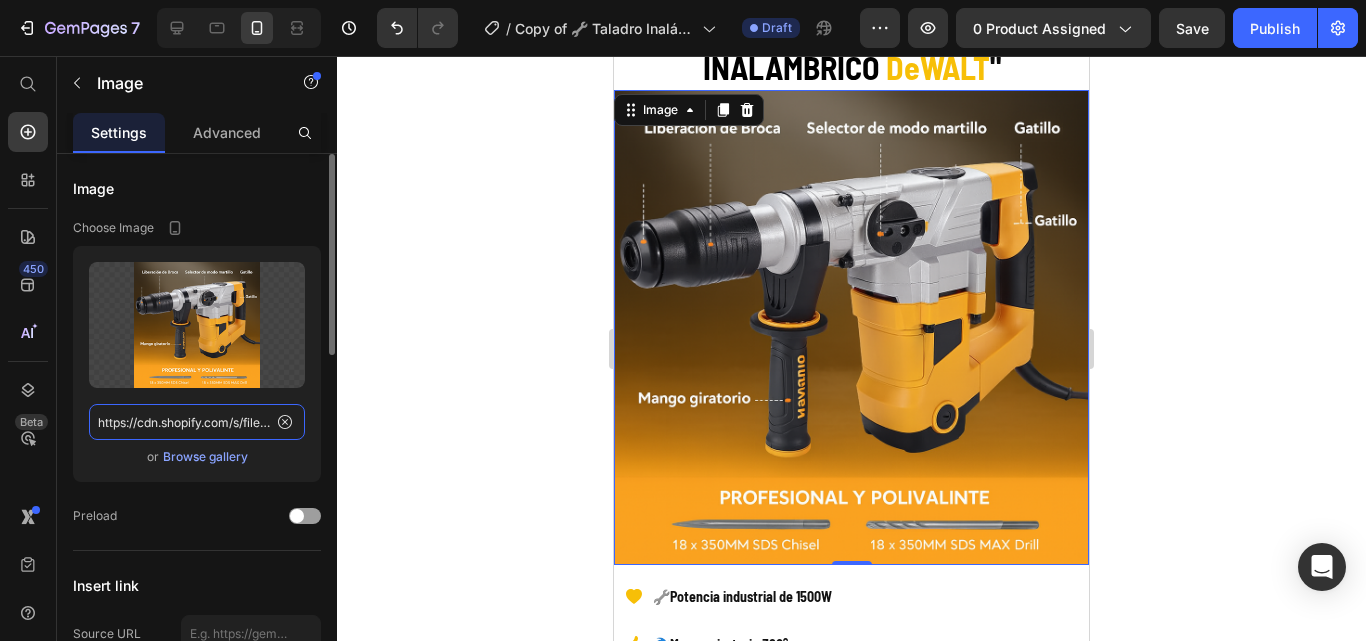 click on "https://cdn.shopify.com/s/files/1/0630/8554/3475/files/gempages_544408532292731882-611d99dc-3e87-4195-ad1f-cfeba715b453.png" 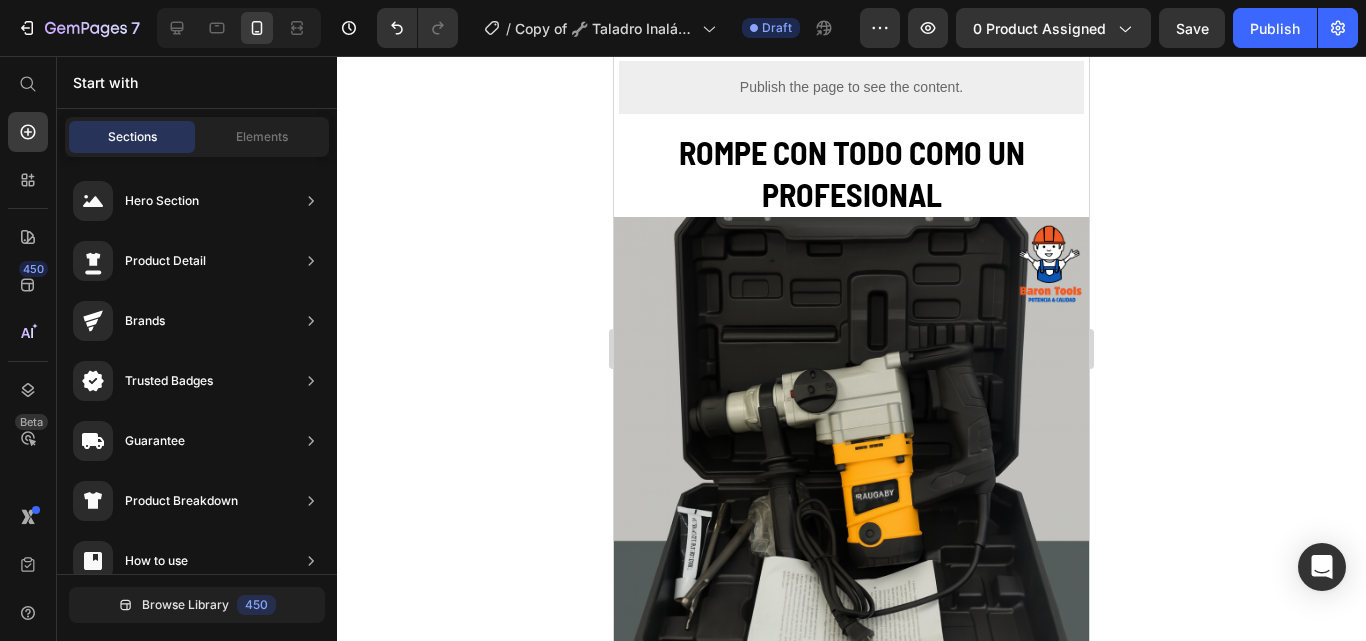 scroll, scrollTop: 1567, scrollLeft: 0, axis: vertical 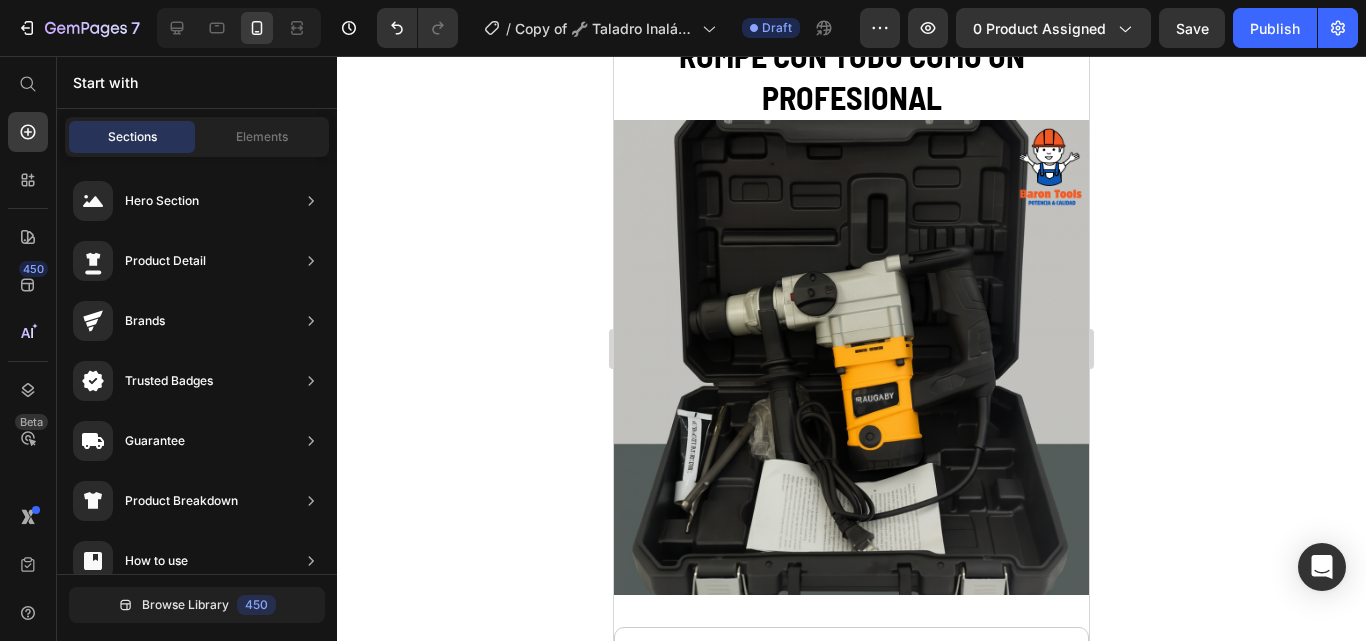drag, startPoint x: 1078, startPoint y: 160, endPoint x: 1705, endPoint y: 271, distance: 636.7496 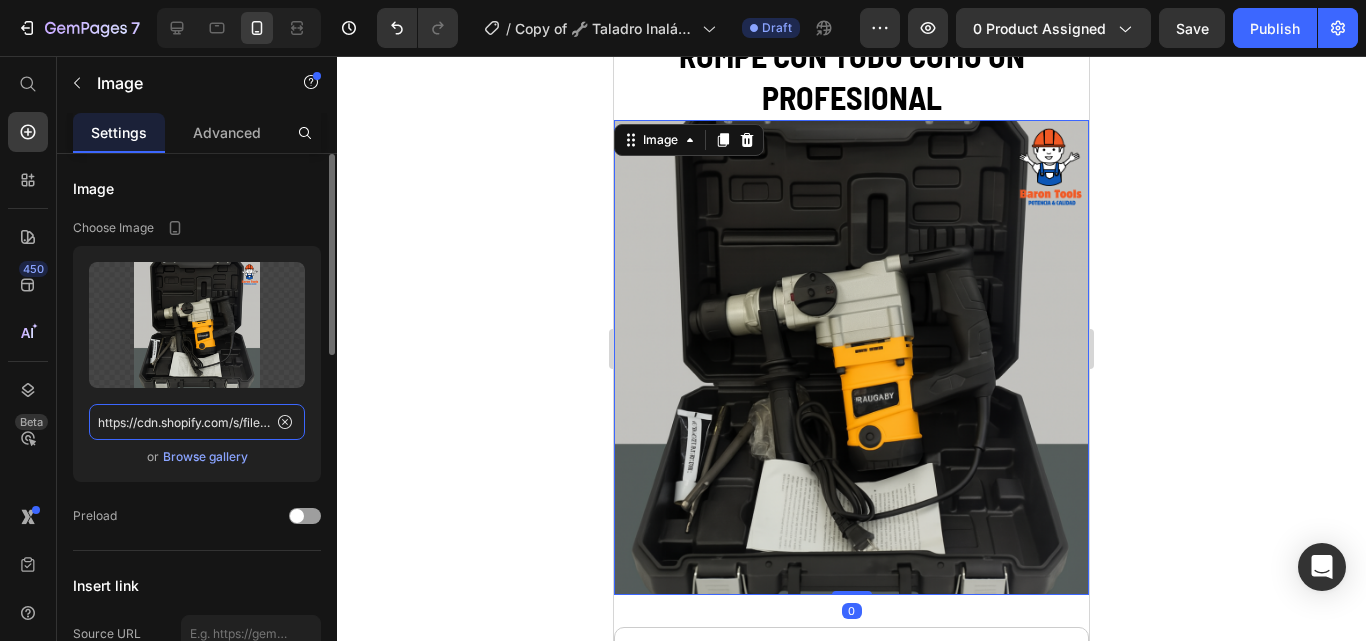 click on "https://cdn.shopify.com/s/files/1/0630/8554/3475/files/gempages_544408532292731882-90f2314e-aa07-4a64-9a66-3432d4af46b1.png" 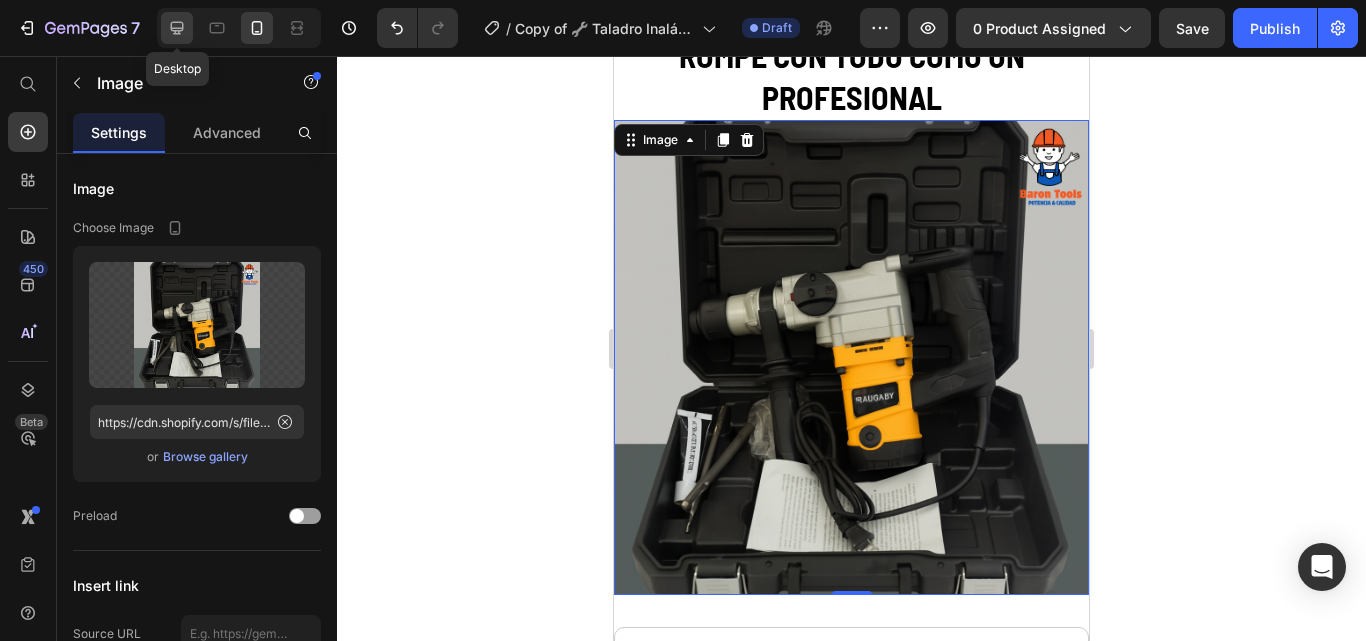 click 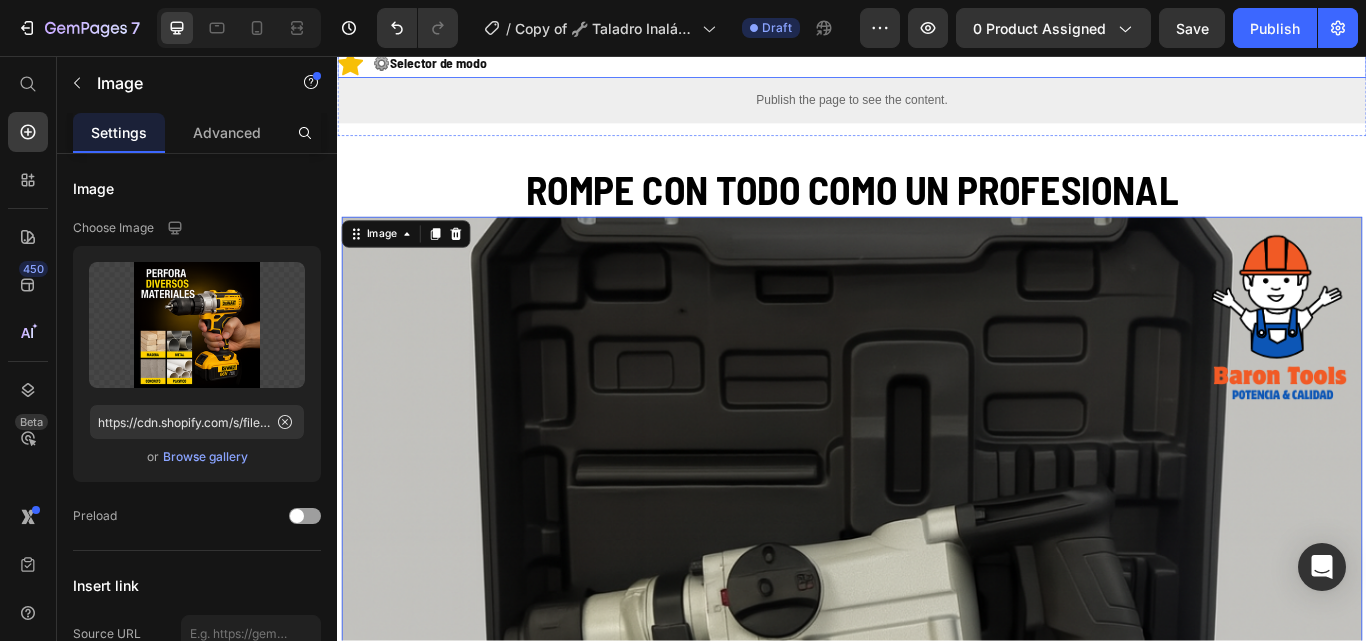 scroll, scrollTop: 2196, scrollLeft: 0, axis: vertical 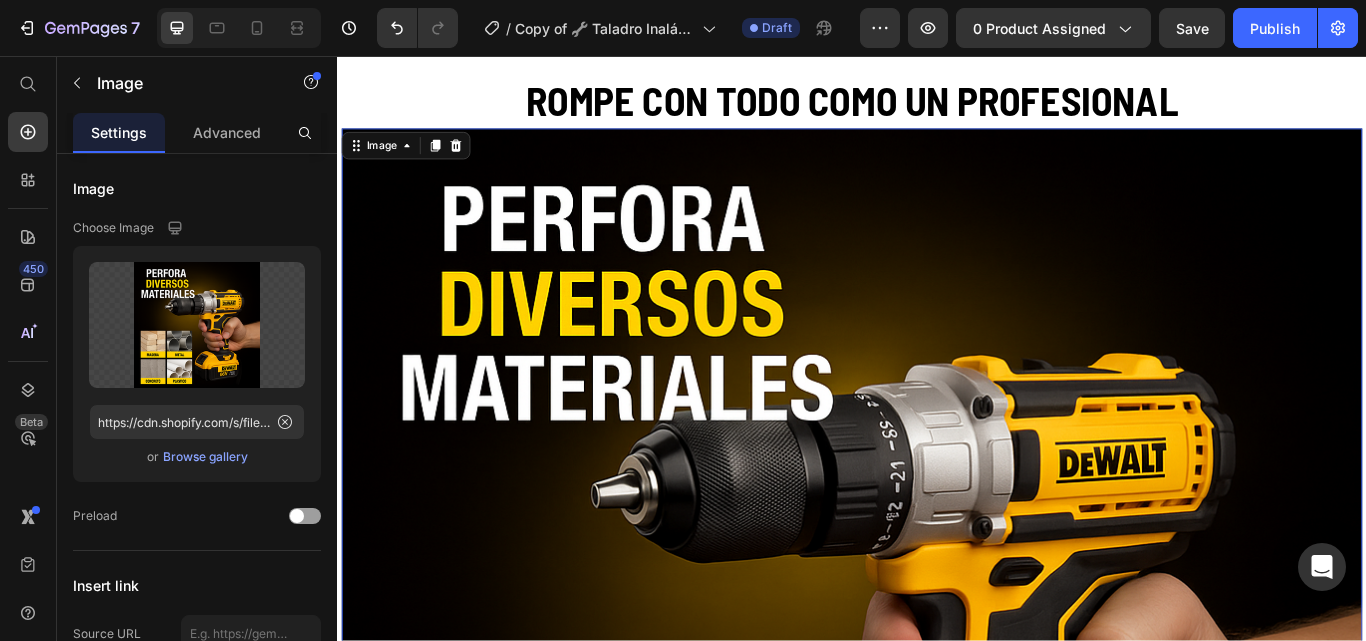 click at bounding box center [937, 736] 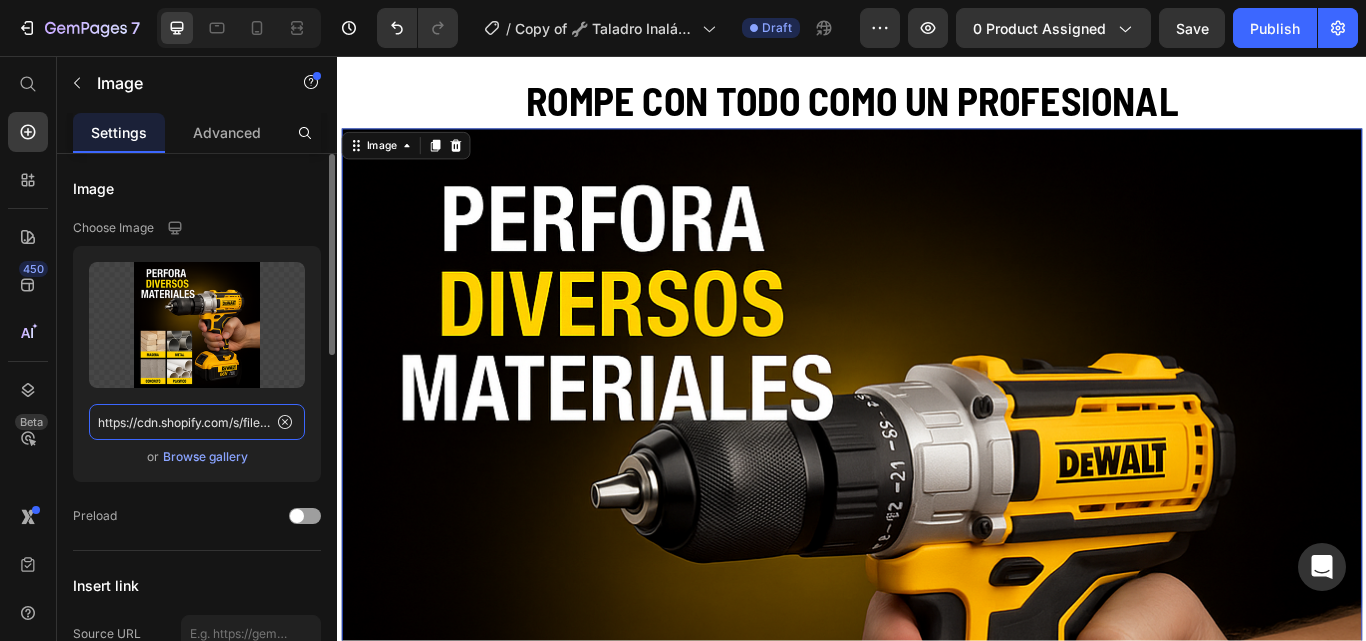 click on "https://cdn.shopify.com/s/files/1/0630/8554/3475/files/gempages_544408532292731882-1626ad94-8f52-4b20-a9b7-b451f6cc3b59.png" 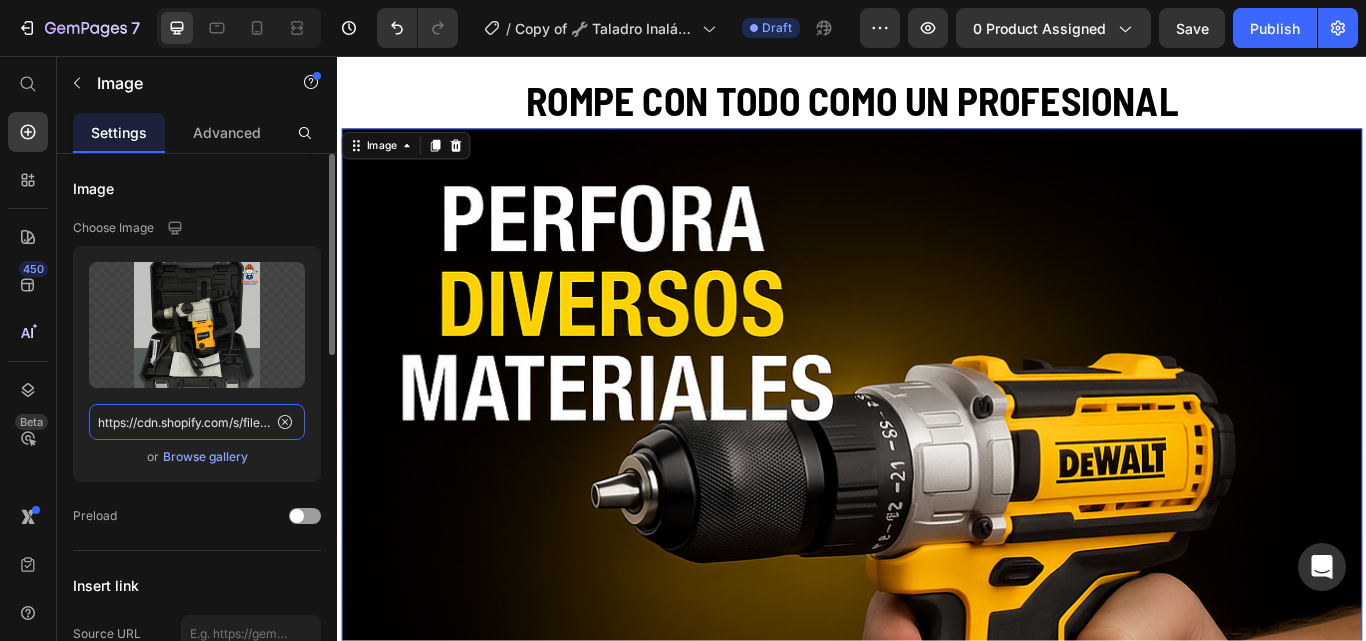 scroll, scrollTop: 0, scrollLeft: 612, axis: horizontal 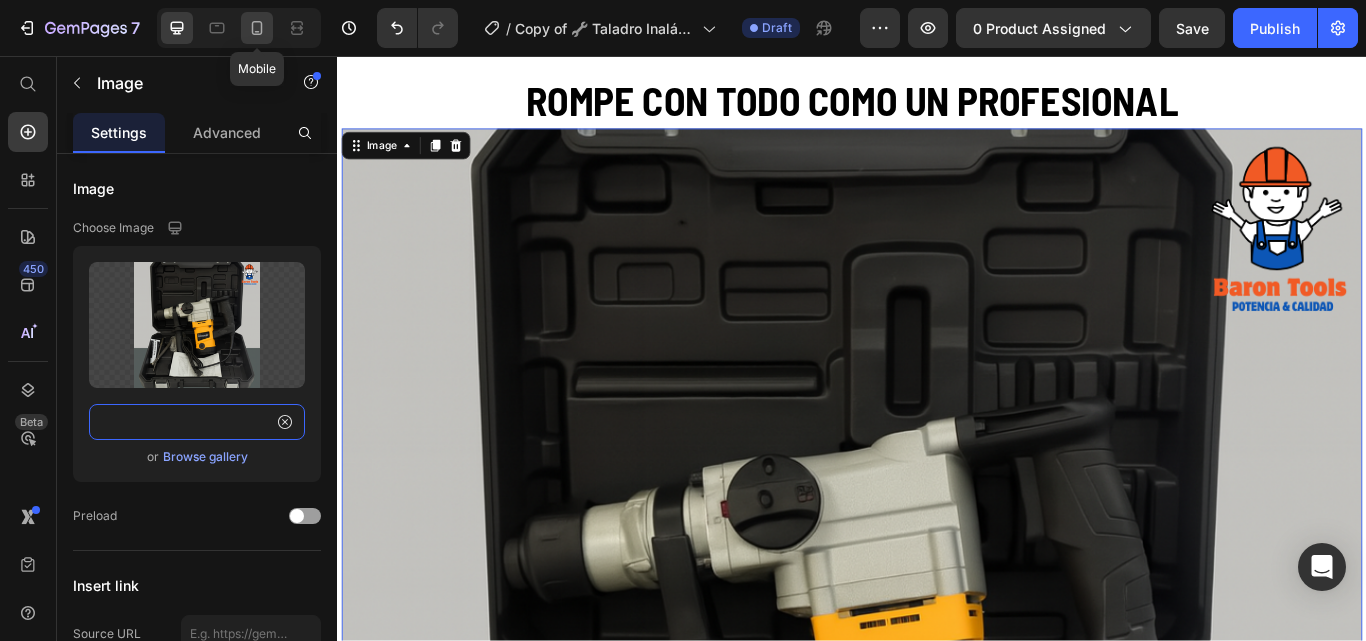 type on "https://cdn.shopify.com/s/files/1/0630/8554/3475/files/gempages_544408532292731882-90f2314e-aa07-4a64-9a66-3432d4af46b1.png" 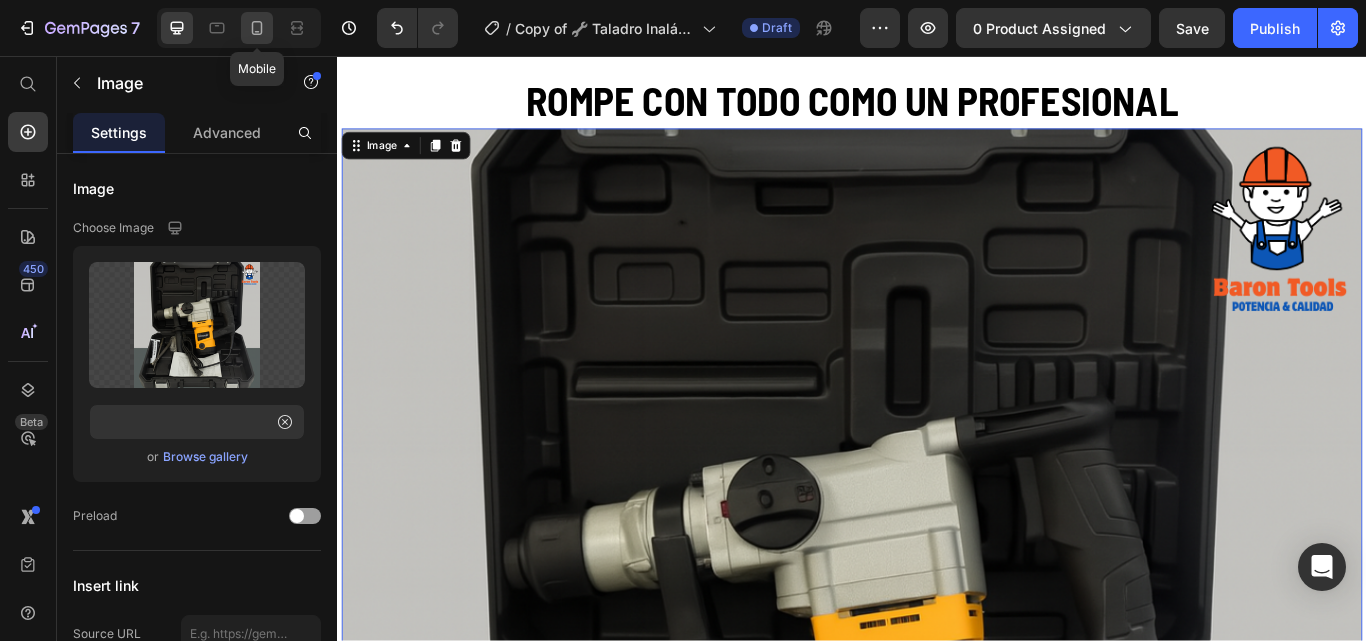 scroll, scrollTop: 0, scrollLeft: 0, axis: both 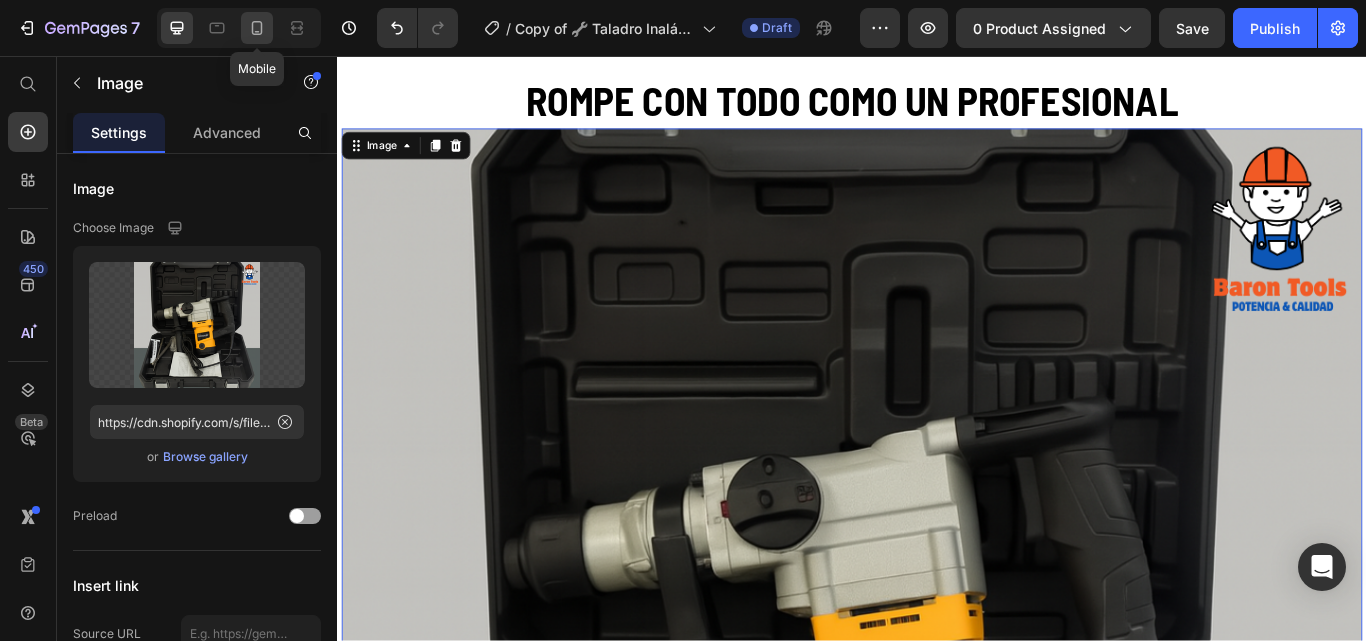click 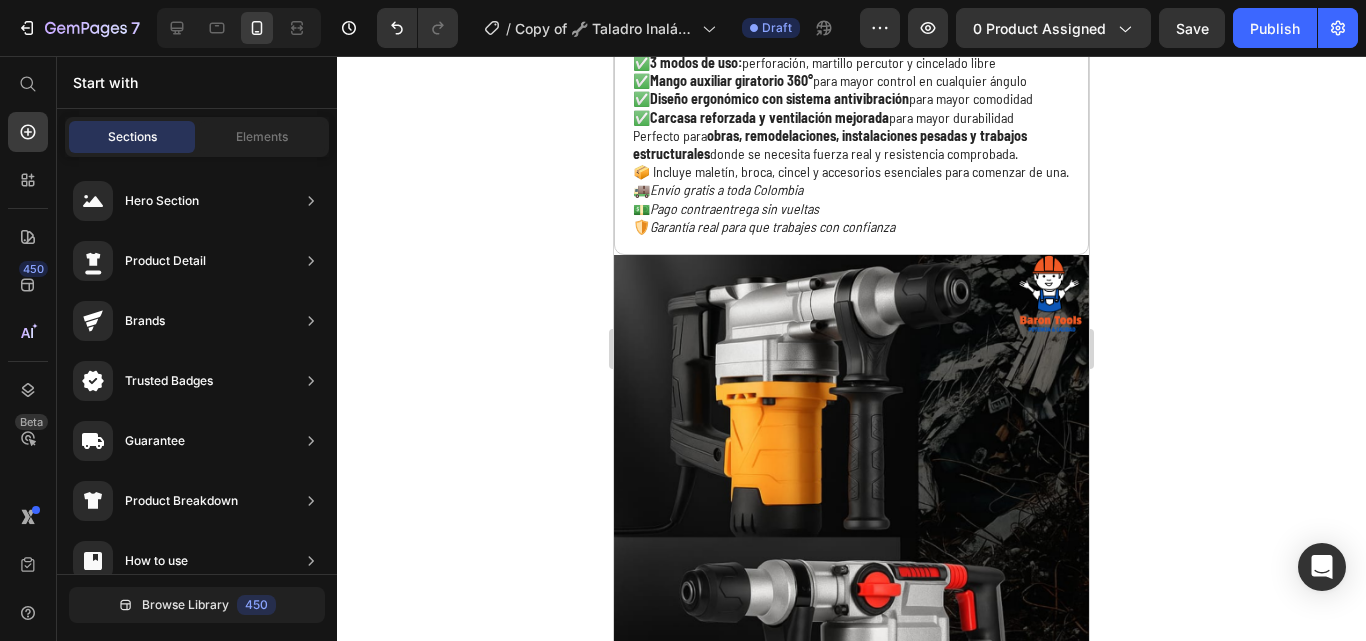 scroll, scrollTop: 2371, scrollLeft: 0, axis: vertical 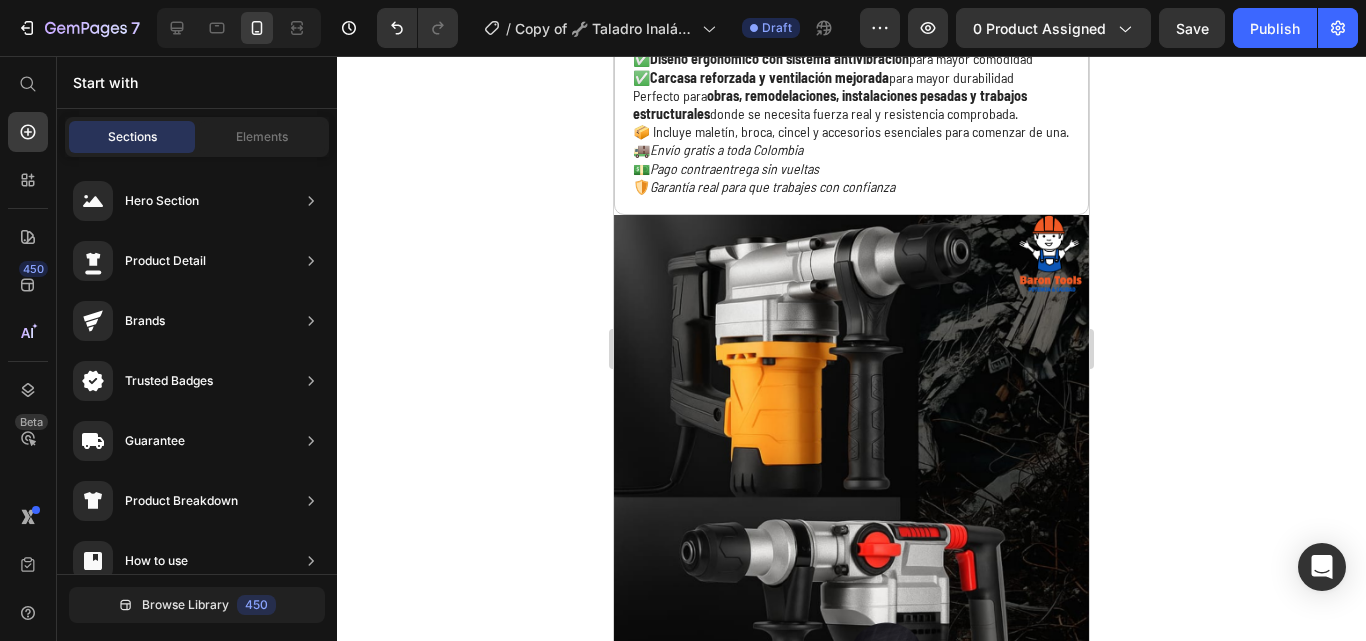 click at bounding box center (851, 452) 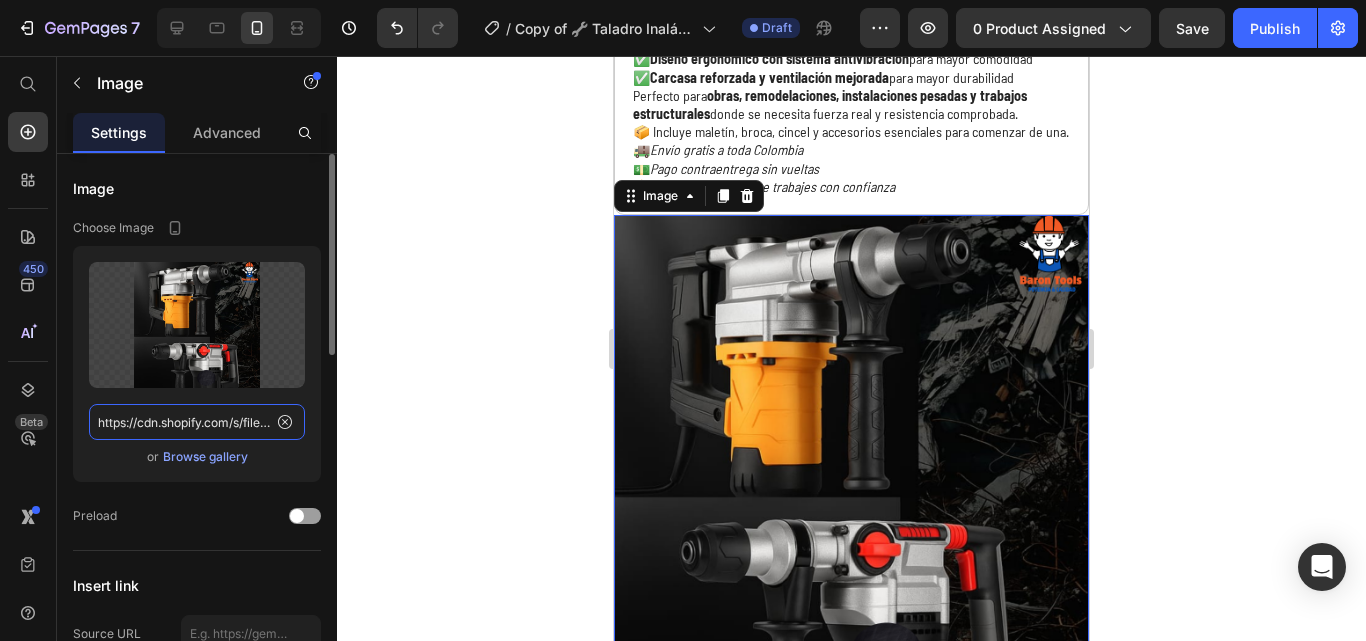 click on "https://cdn.shopify.com/s/files/1/0630/8554/3475/files/gempages_544408532292731882-aad8d60b-0b2f-46fc-a3b5-1d5d906650d6.png" 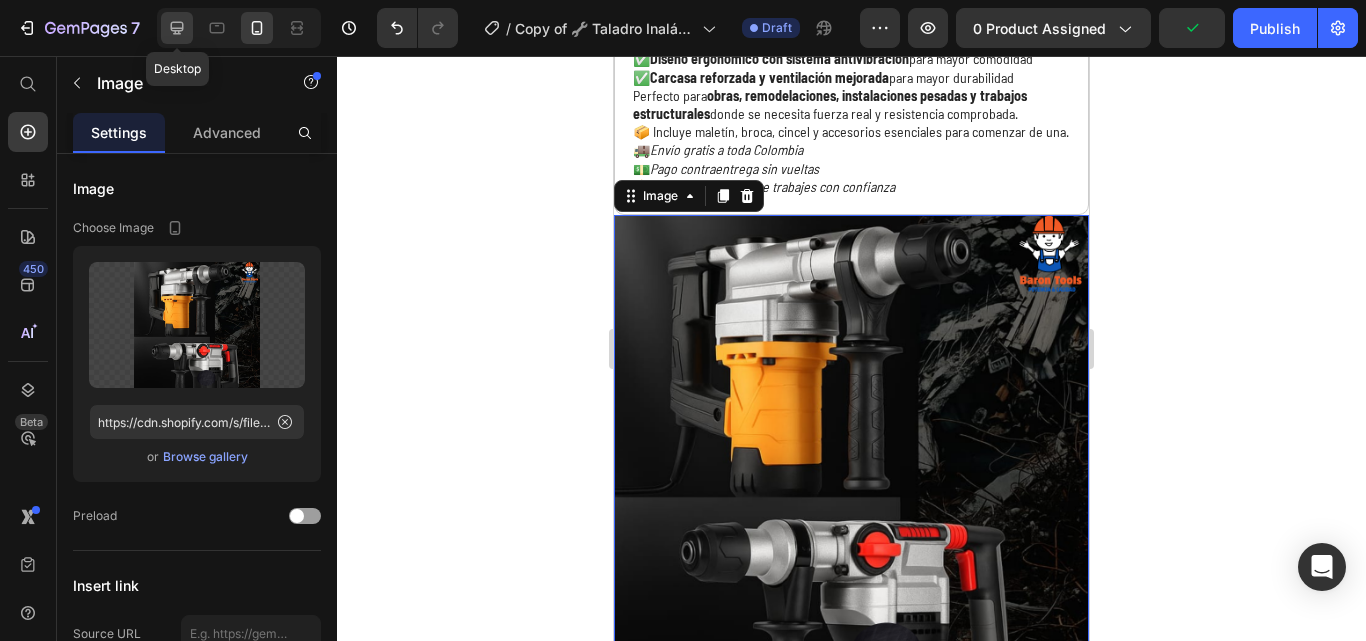click 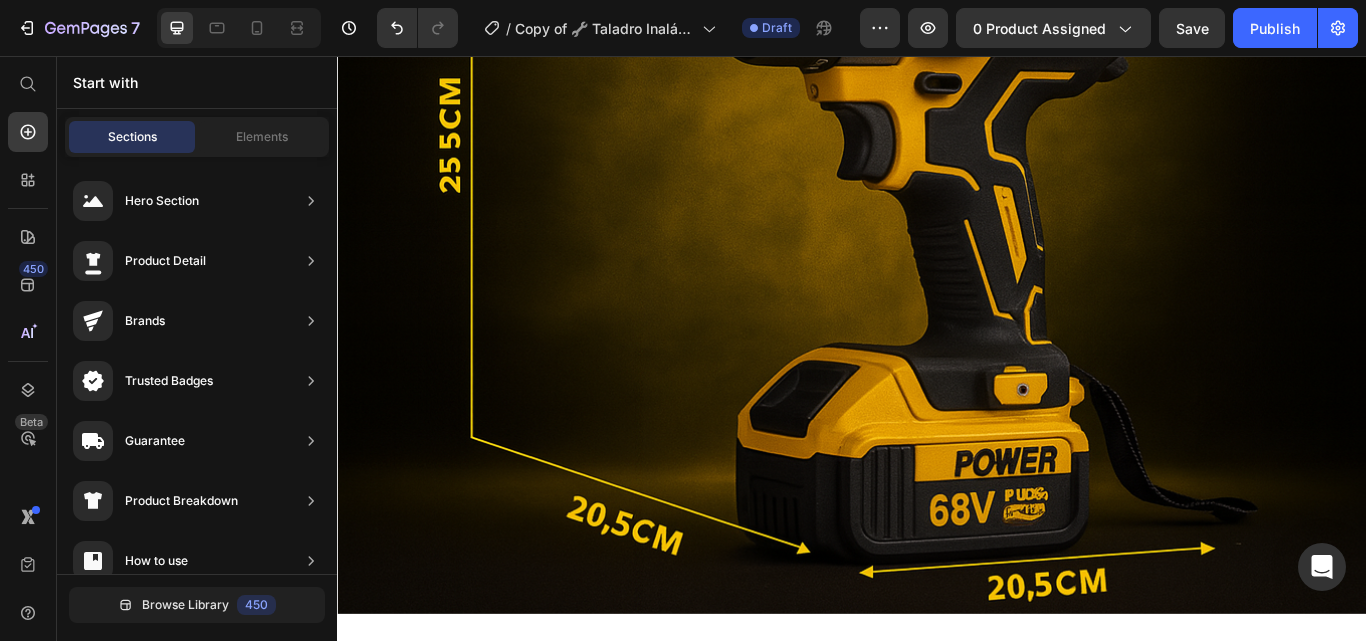 scroll, scrollTop: 4533, scrollLeft: 0, axis: vertical 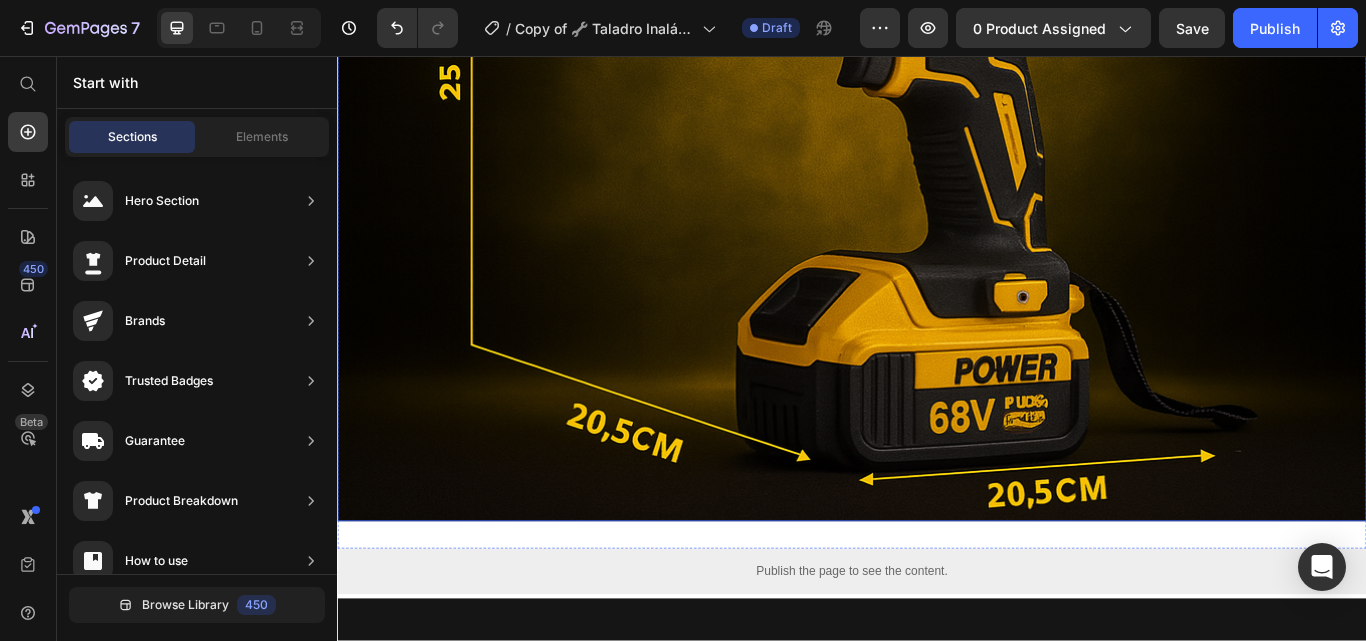 click at bounding box center (937, -1) 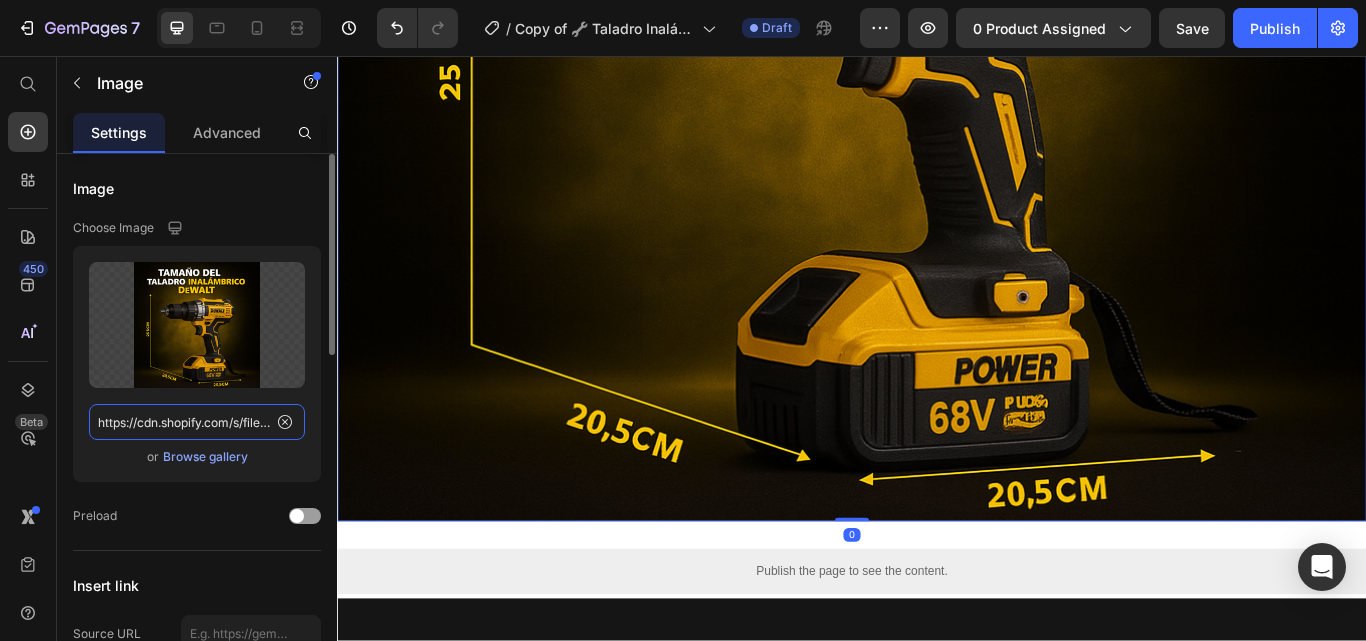click on "https://cdn.shopify.com/s/files/1/0630/8554/3475/files/gempages_544408532292731882-9fa0b730-0bcc-49ac-9d91-e0e769f80dbe.png" 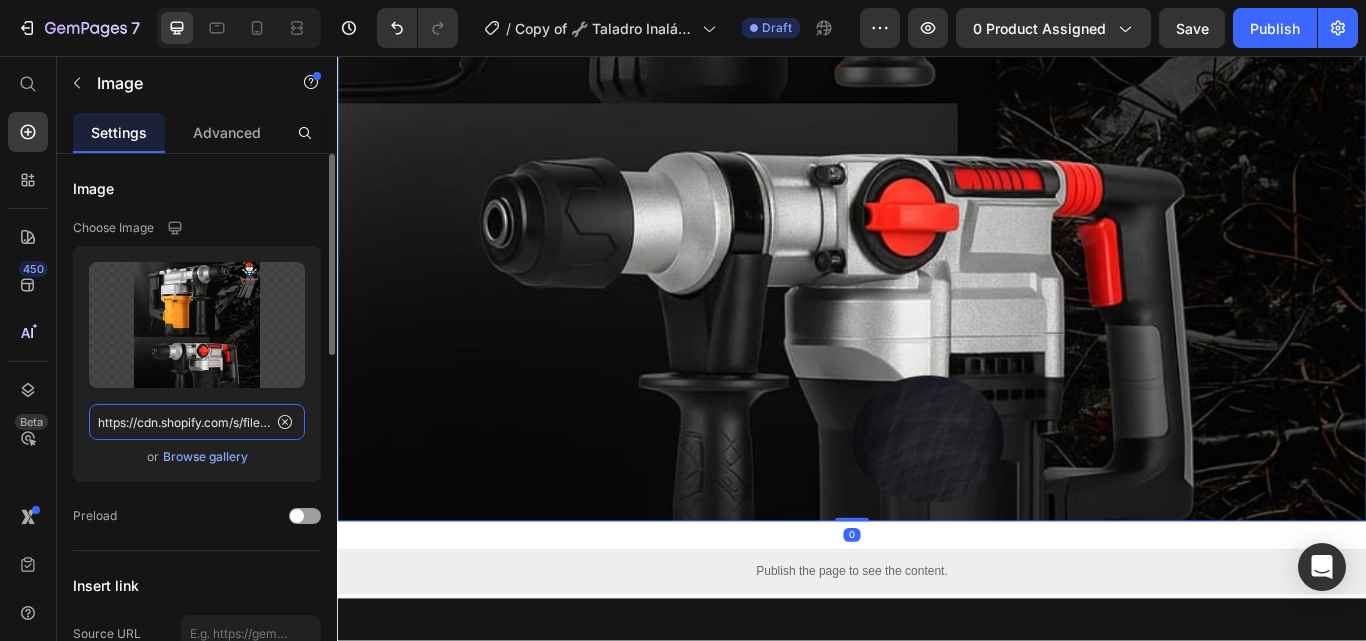 scroll, scrollTop: 0, scrollLeft: 614, axis: horizontal 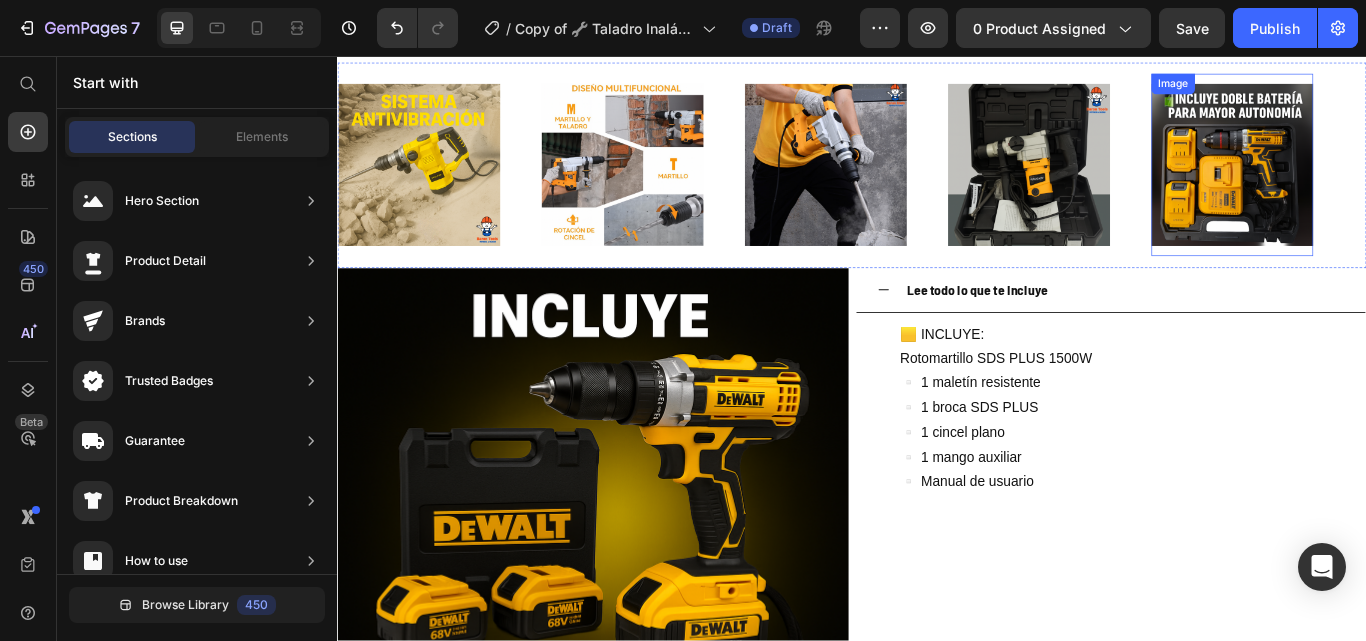 click at bounding box center [1380, 183] 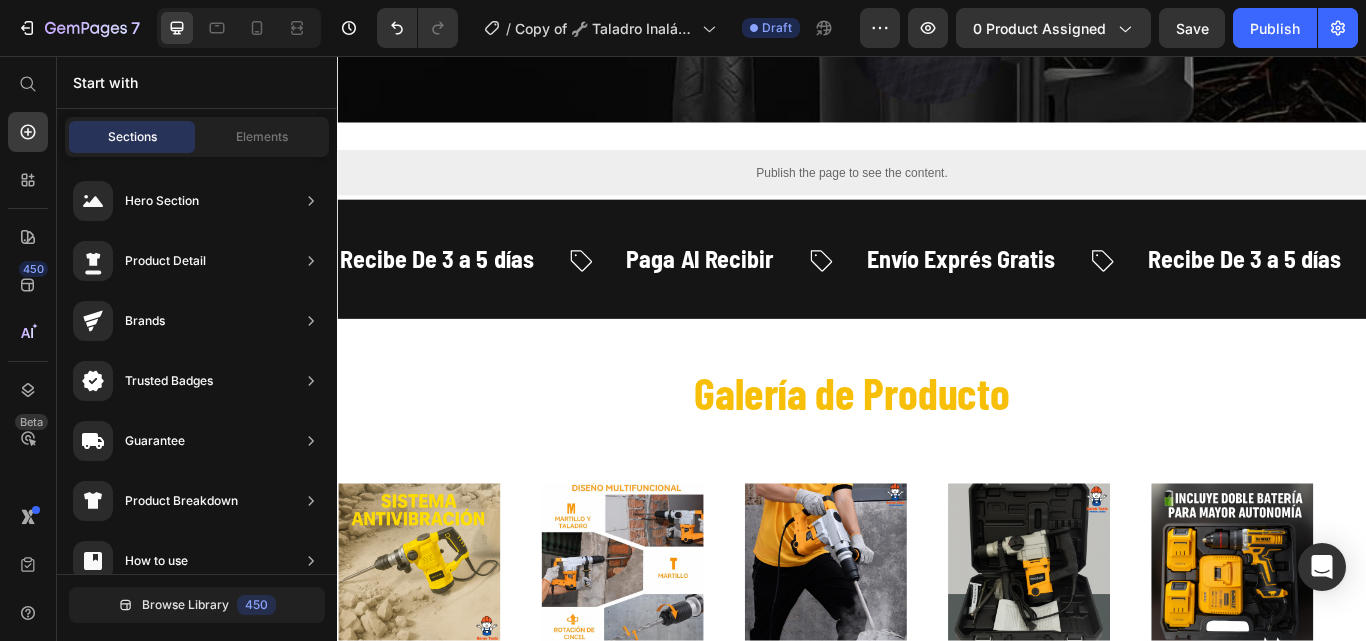 scroll, scrollTop: 5106, scrollLeft: 0, axis: vertical 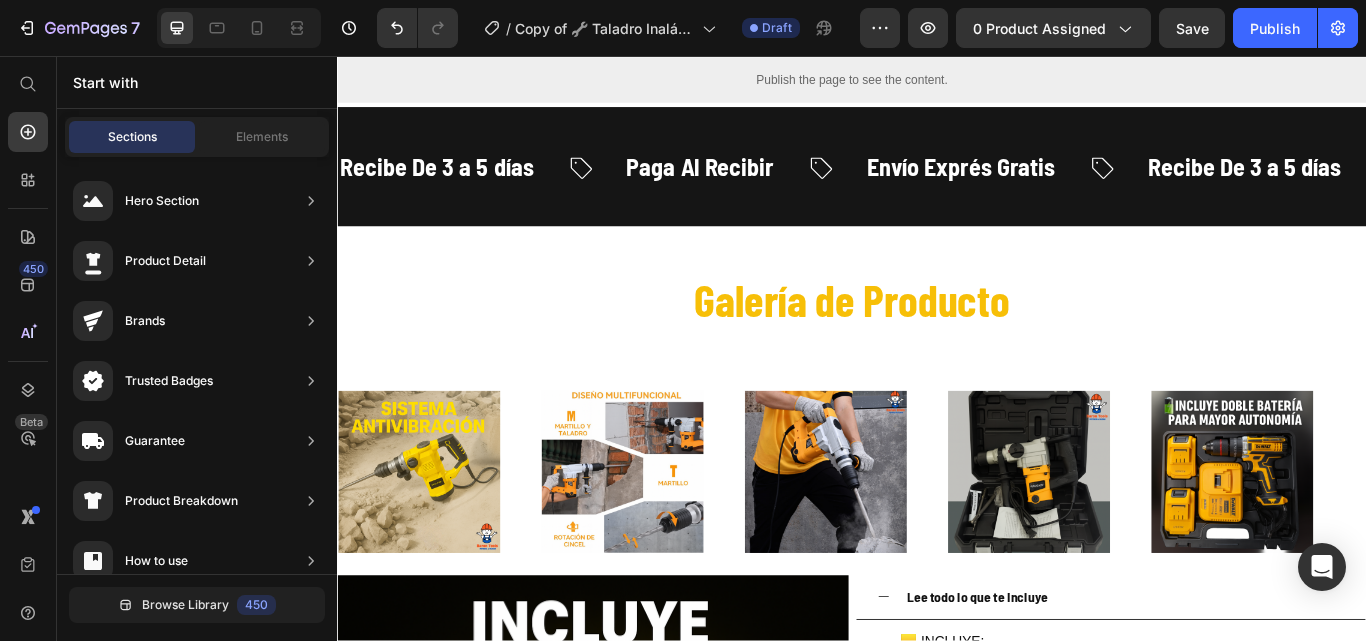 click at bounding box center (1380, 541) 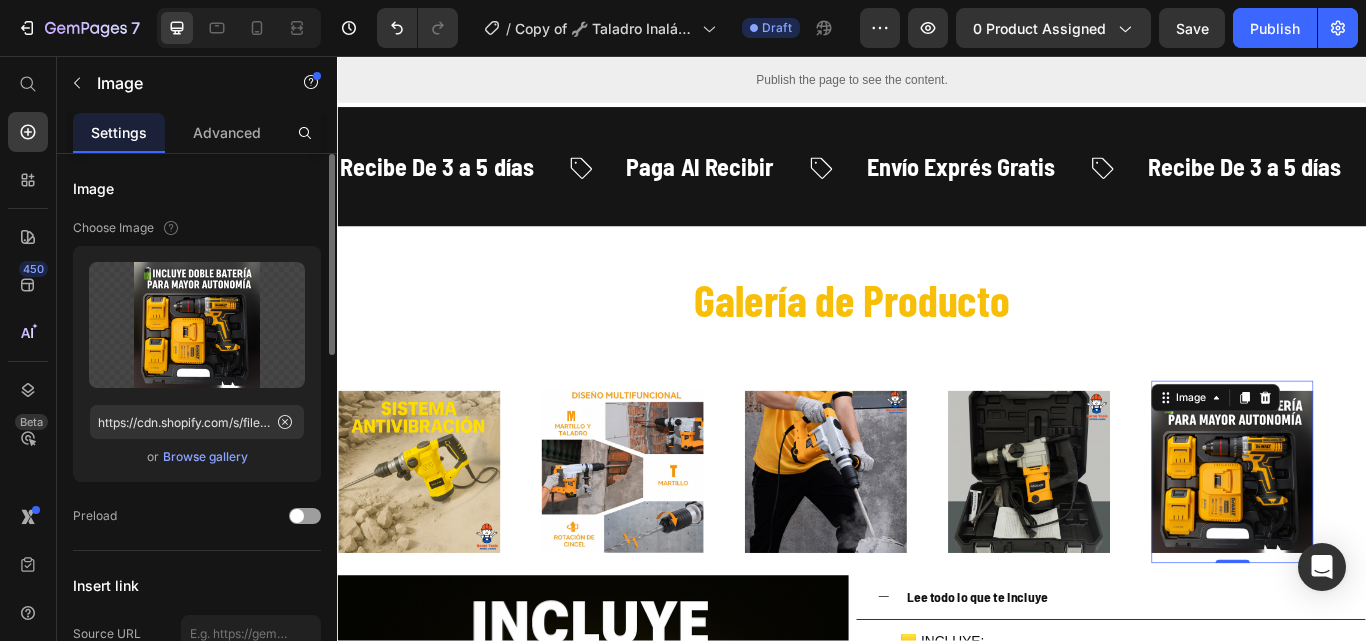 click at bounding box center (1380, 541) 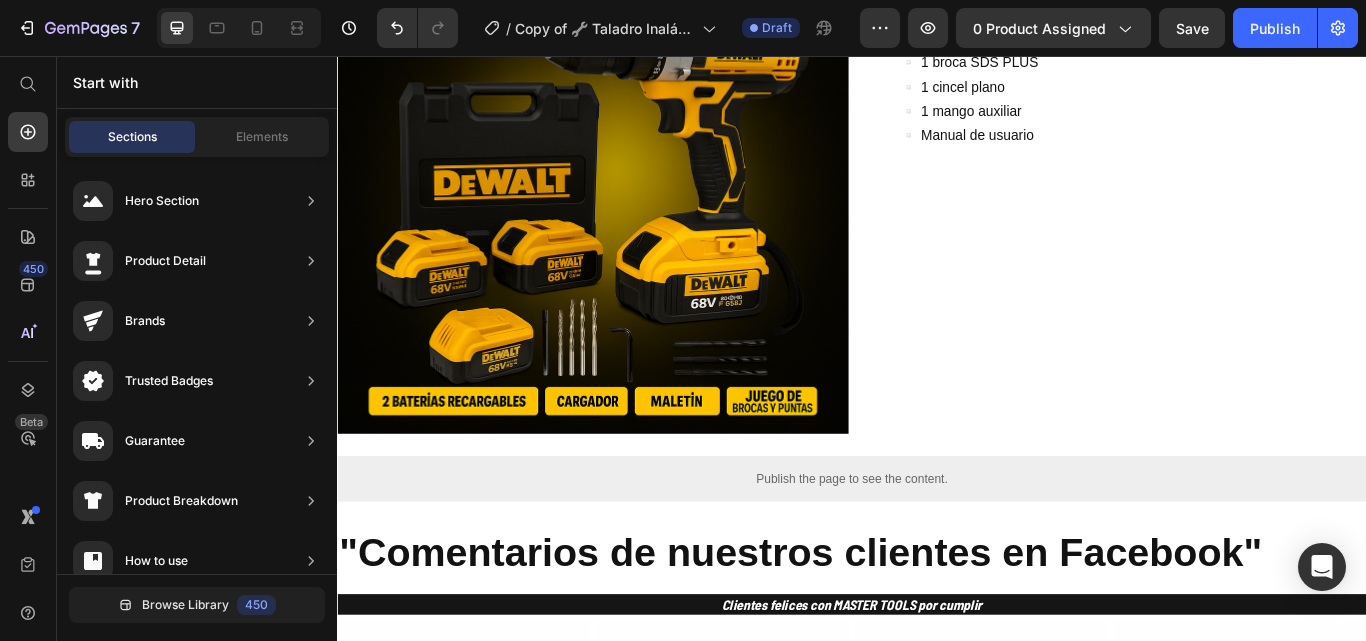 scroll, scrollTop: 5396, scrollLeft: 0, axis: vertical 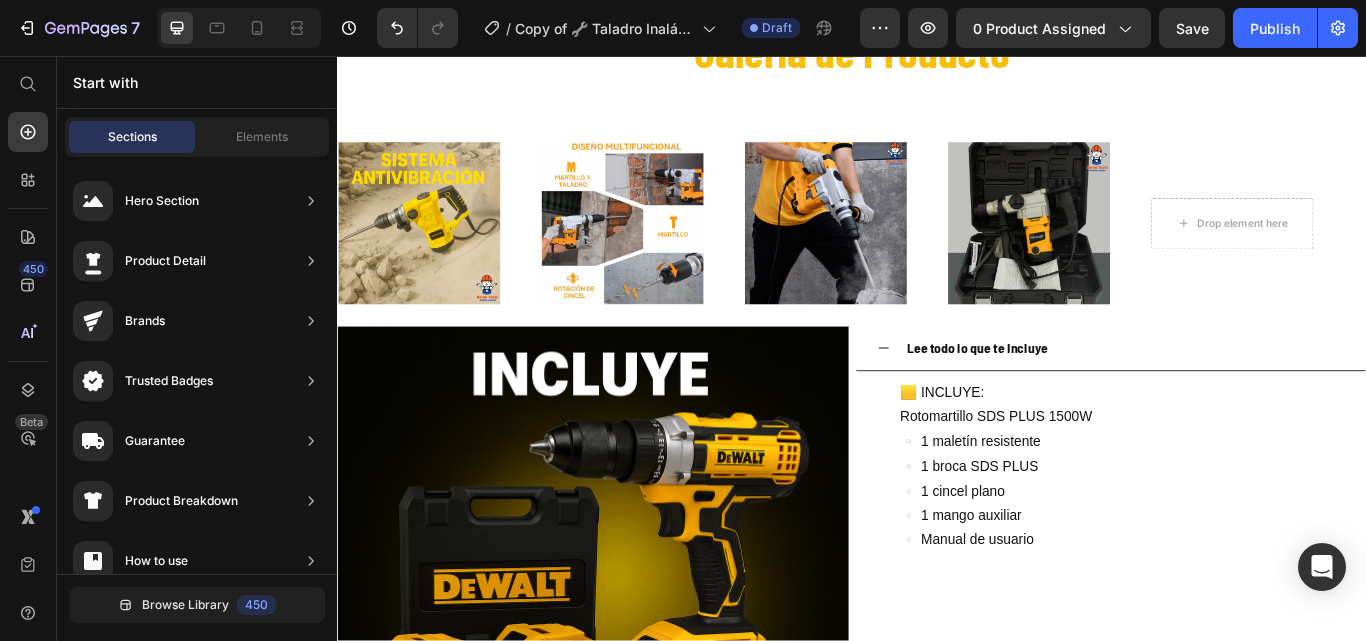 click at bounding box center [239, 28] 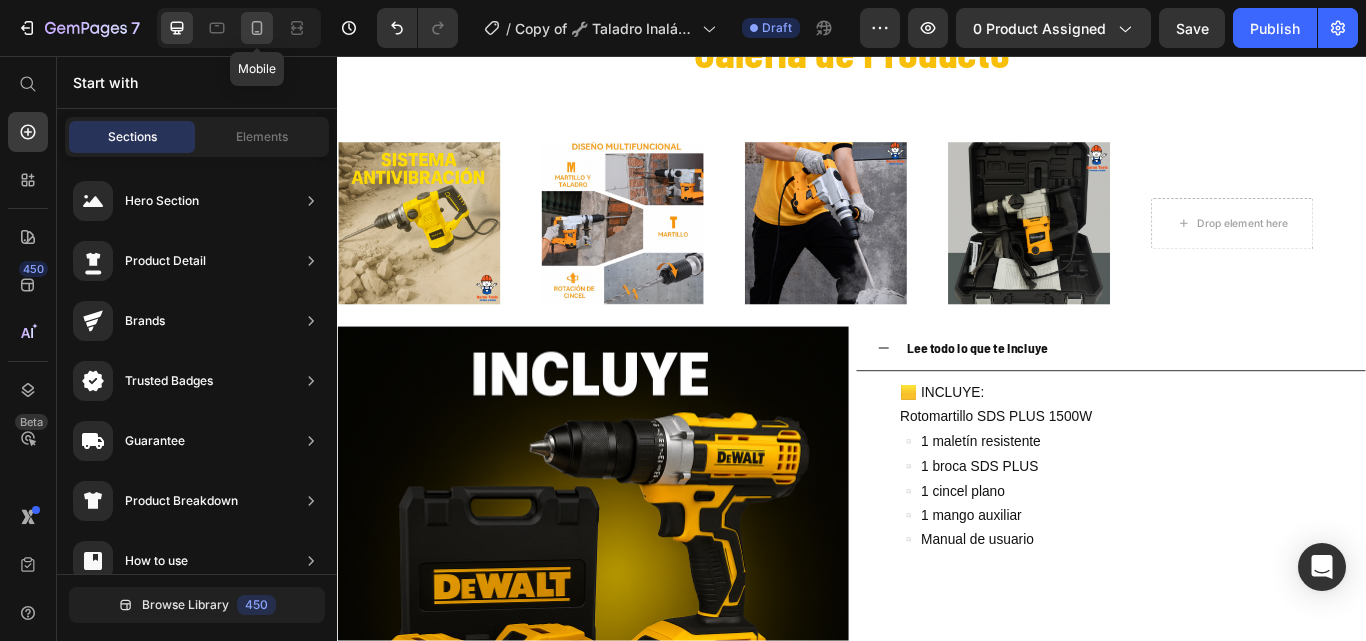click 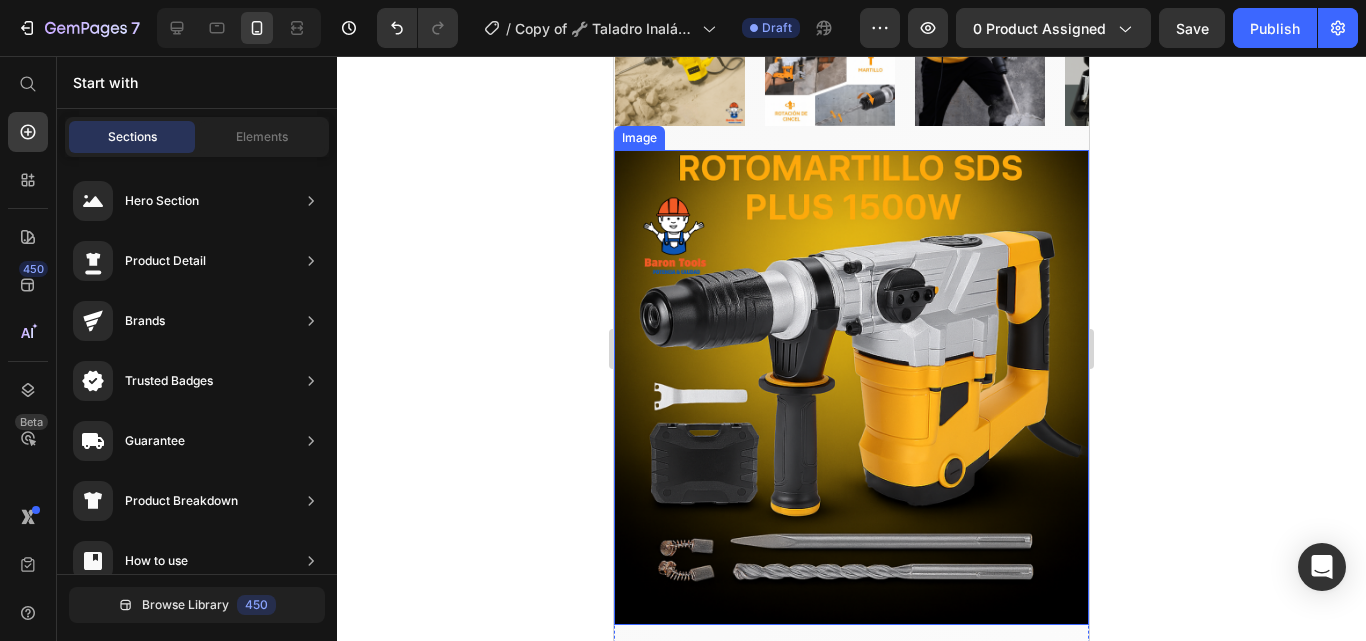scroll, scrollTop: 4628, scrollLeft: 0, axis: vertical 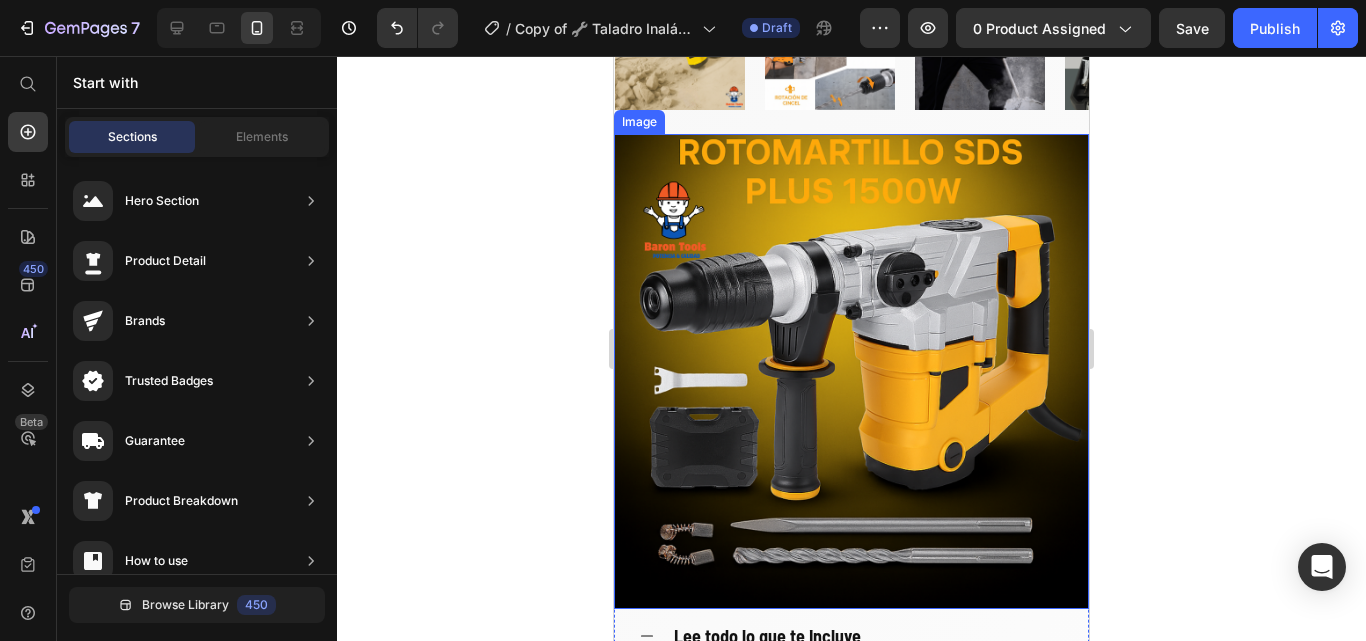 click at bounding box center (851, 371) 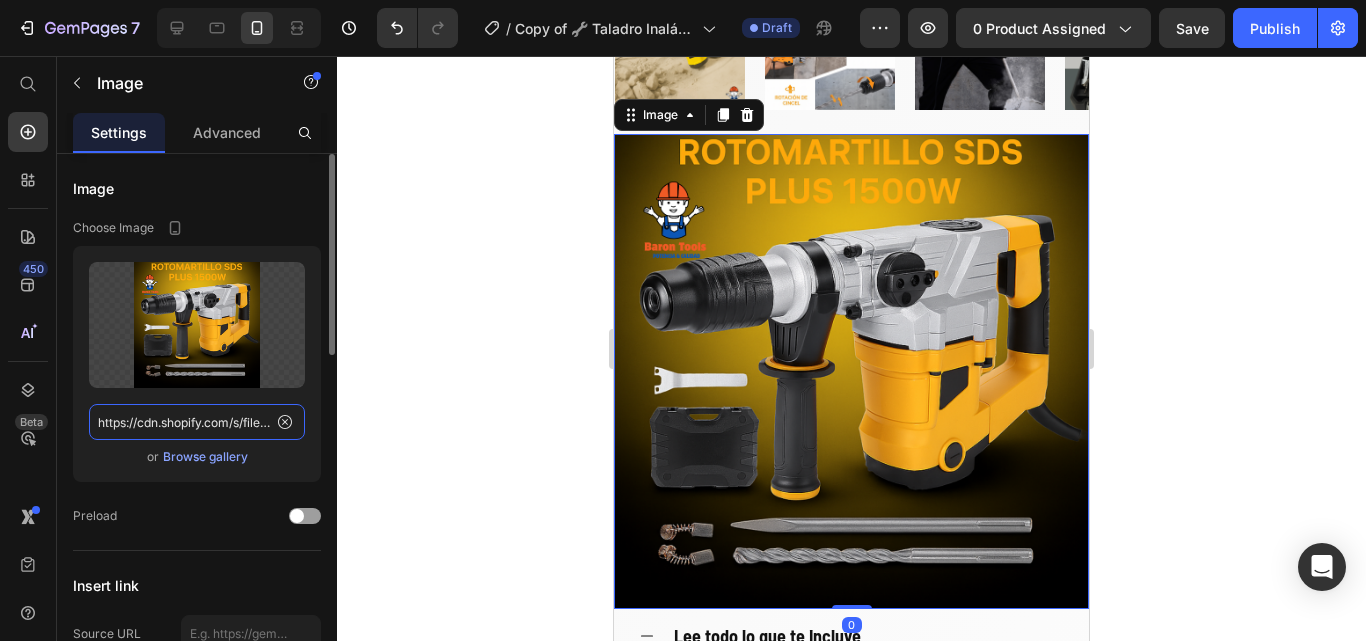 click on "https://cdn.shopify.com/s/files/1/0630/8554/3475/files/gempages_544408532292731882-1d9b01e8-c302-4516-8294-4cc37d4f0432.png" 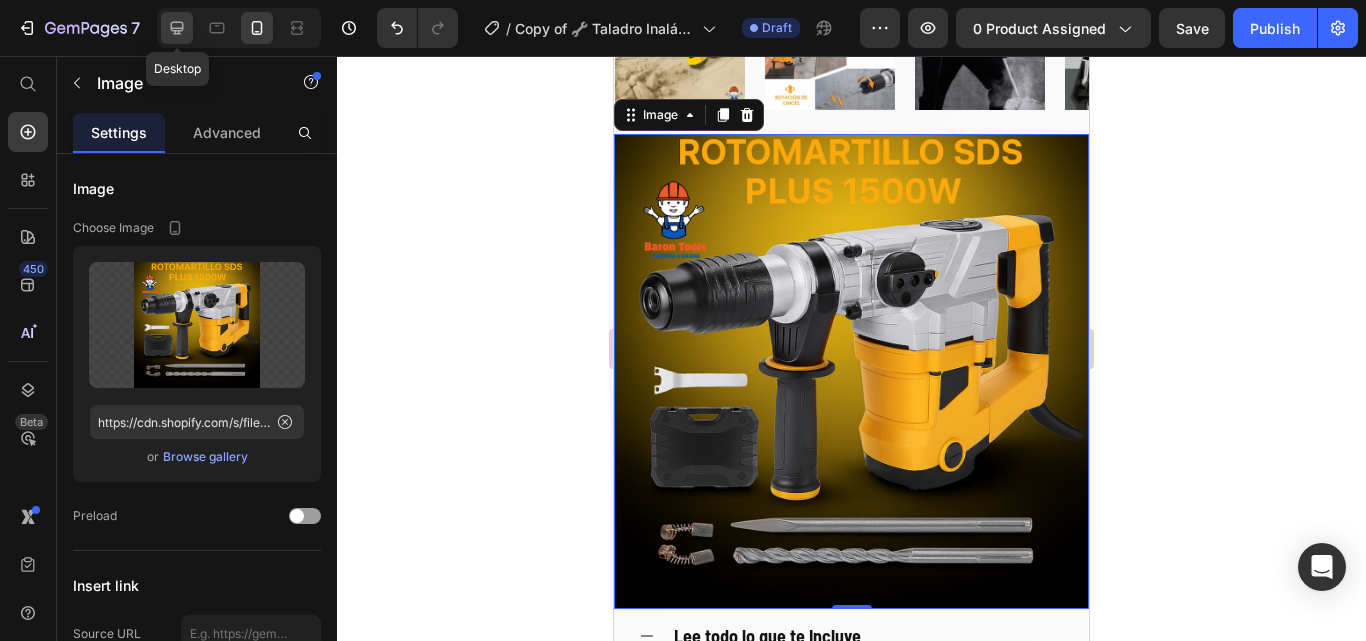 click 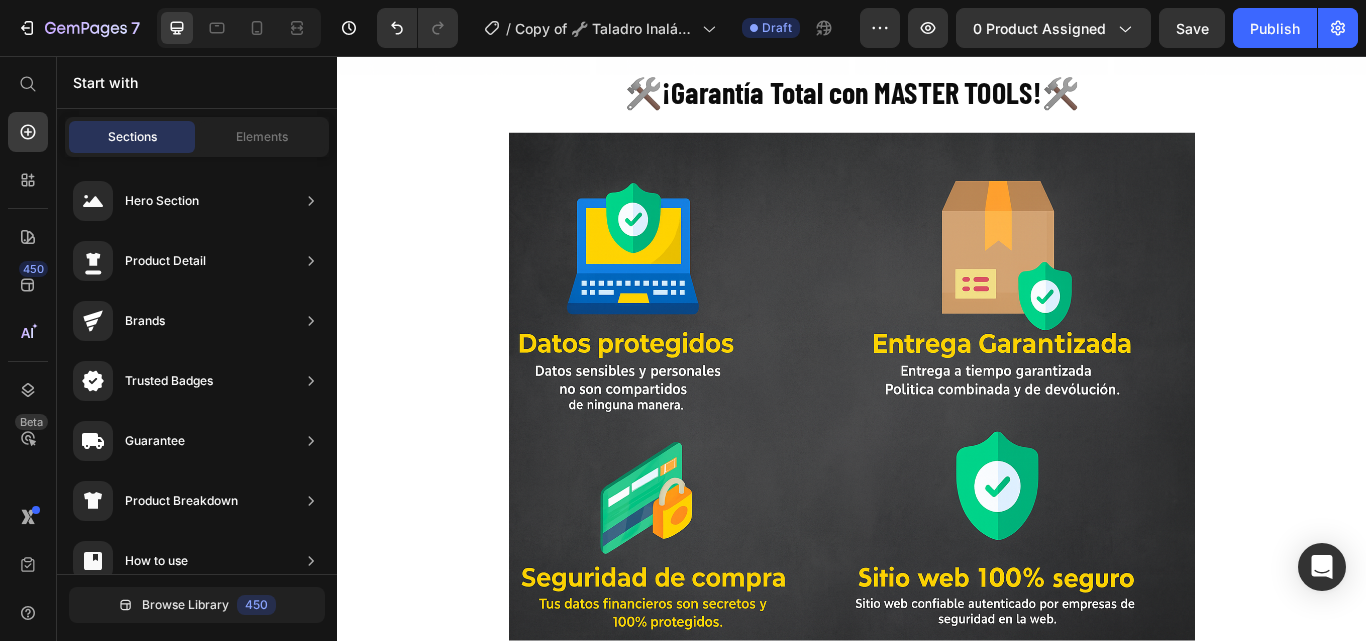 scroll, scrollTop: 5310, scrollLeft: 0, axis: vertical 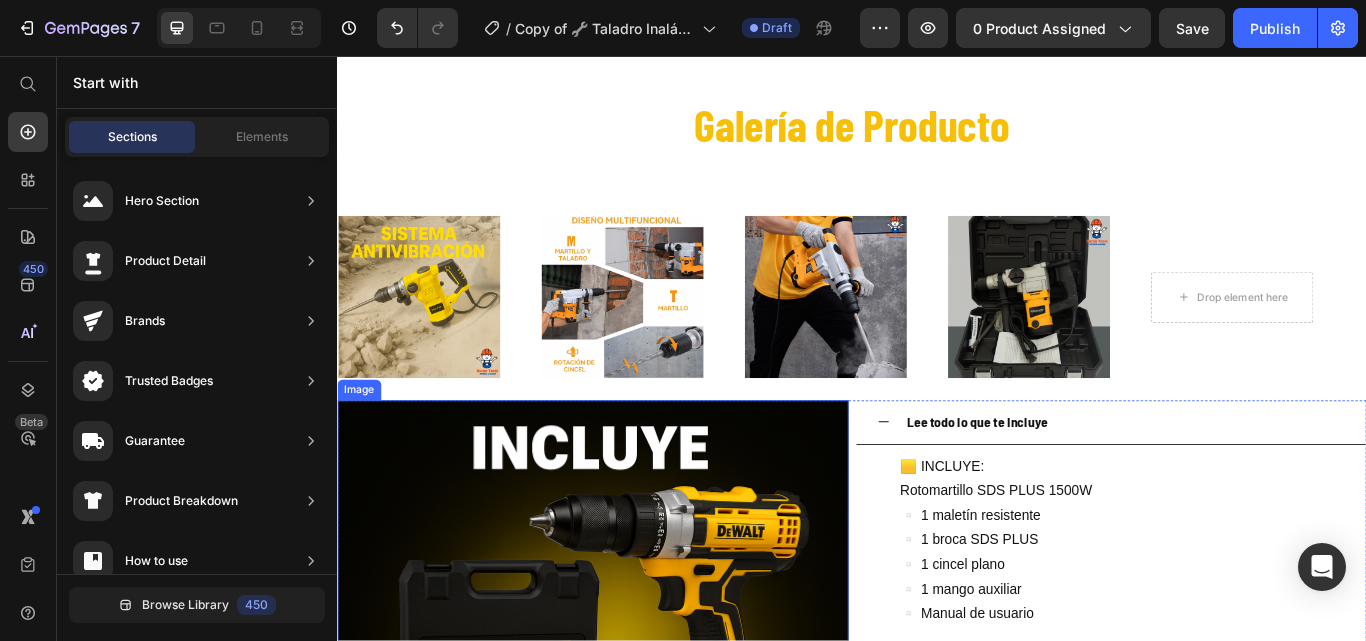 click at bounding box center [635, 756] 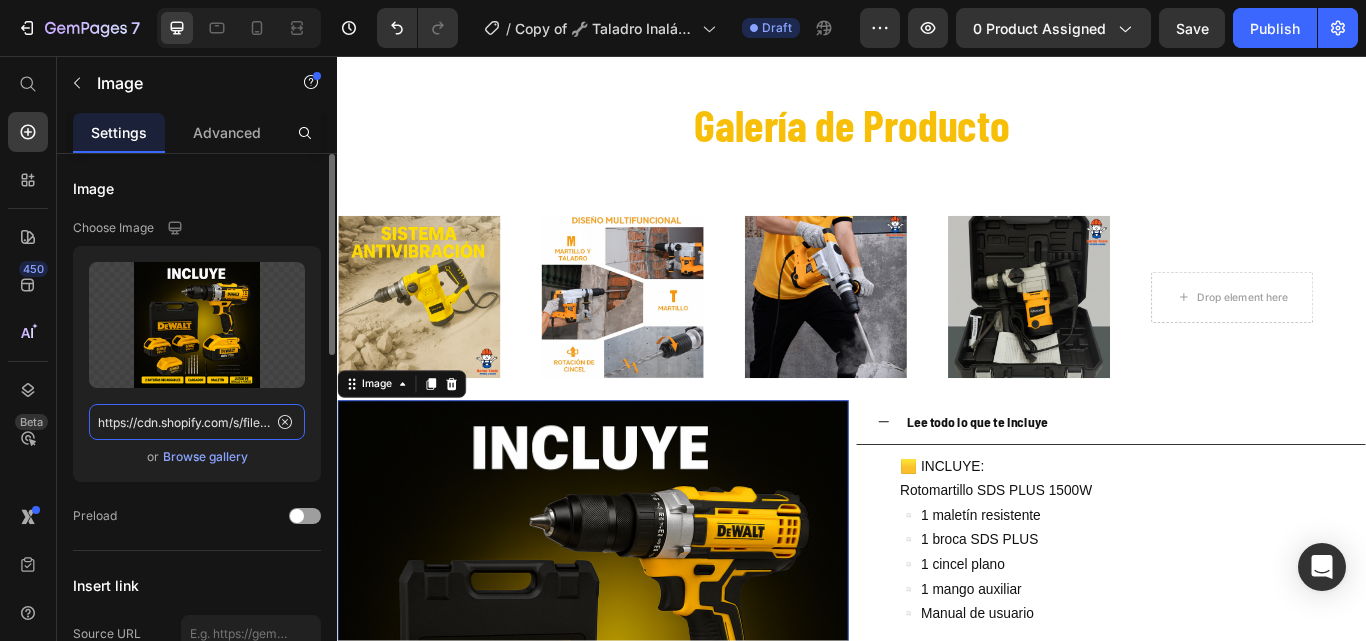 click on "https://cdn.shopify.com/s/files/1/0630/8554/3475/files/gempages_544408532292731882-2c094ba7-28a9-478d-87e5-28555abb157c.png" 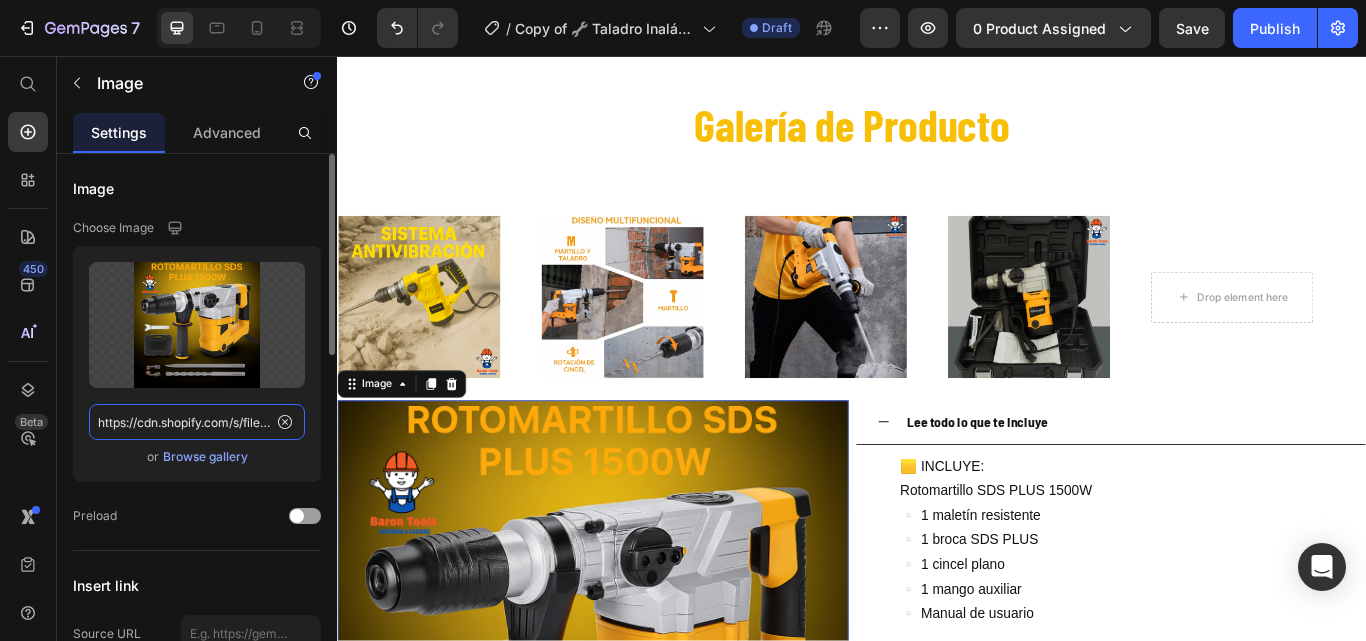 scroll, scrollTop: 0, scrollLeft: 615, axis: horizontal 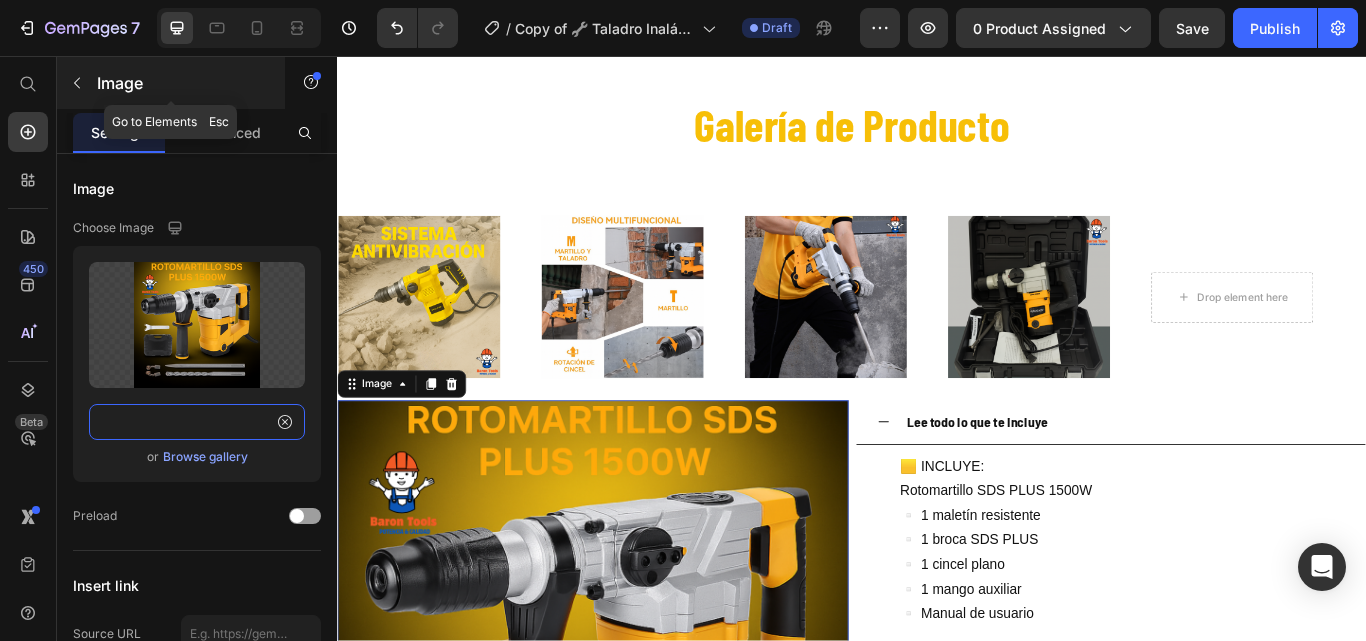 type on "https://cdn.shopify.com/s/files/1/0630/8554/3475/files/gempages_544408532292731882-1d9b01e8-c302-4516-8294-4cc37d4f0432.png" 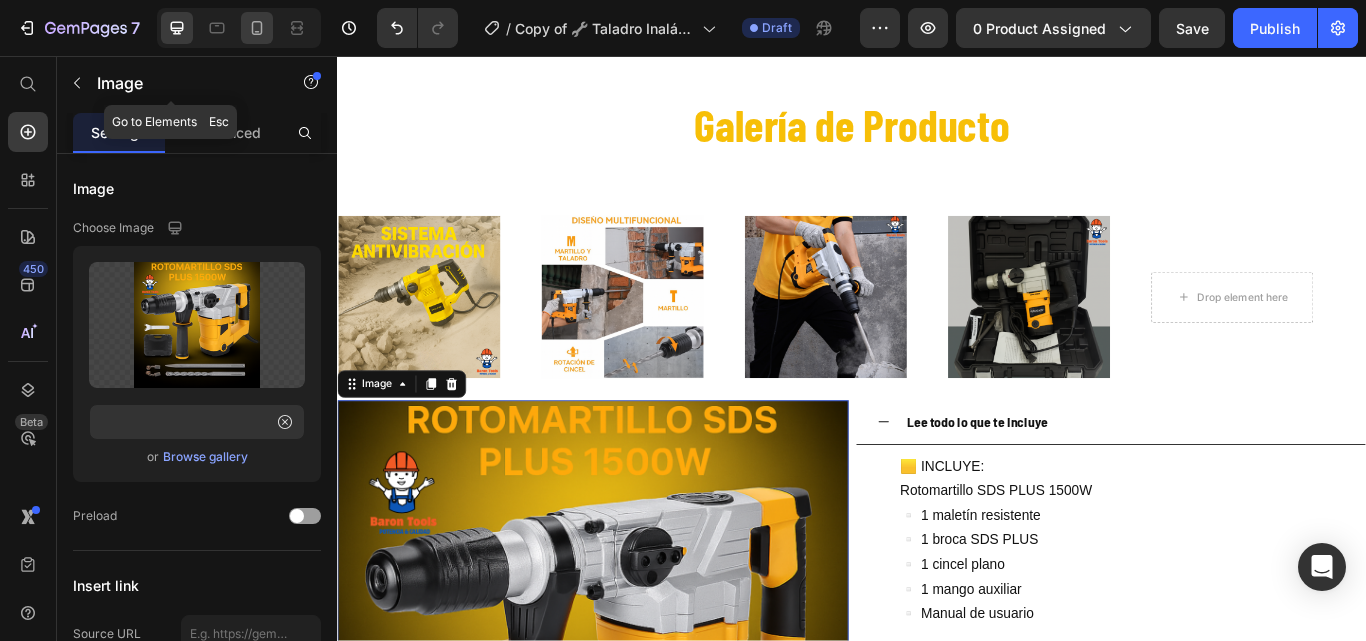 scroll, scrollTop: 0, scrollLeft: 0, axis: both 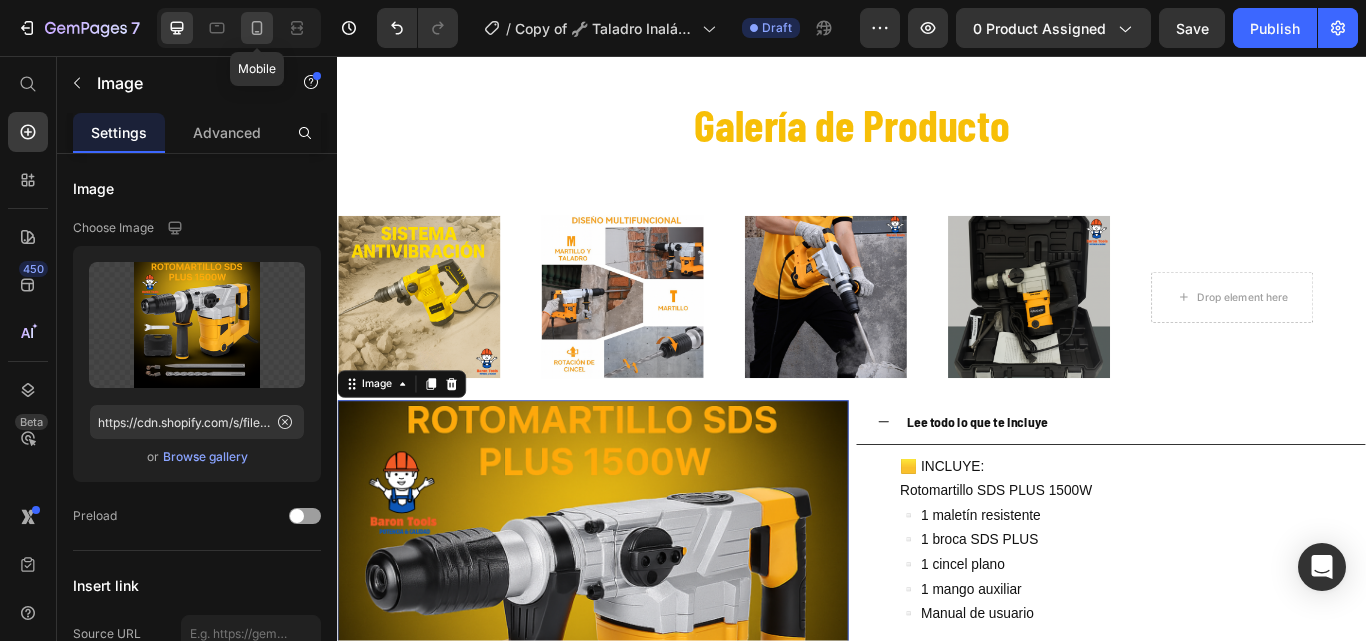 drag, startPoint x: 253, startPoint y: 72, endPoint x: 256, endPoint y: 32, distance: 40.112343 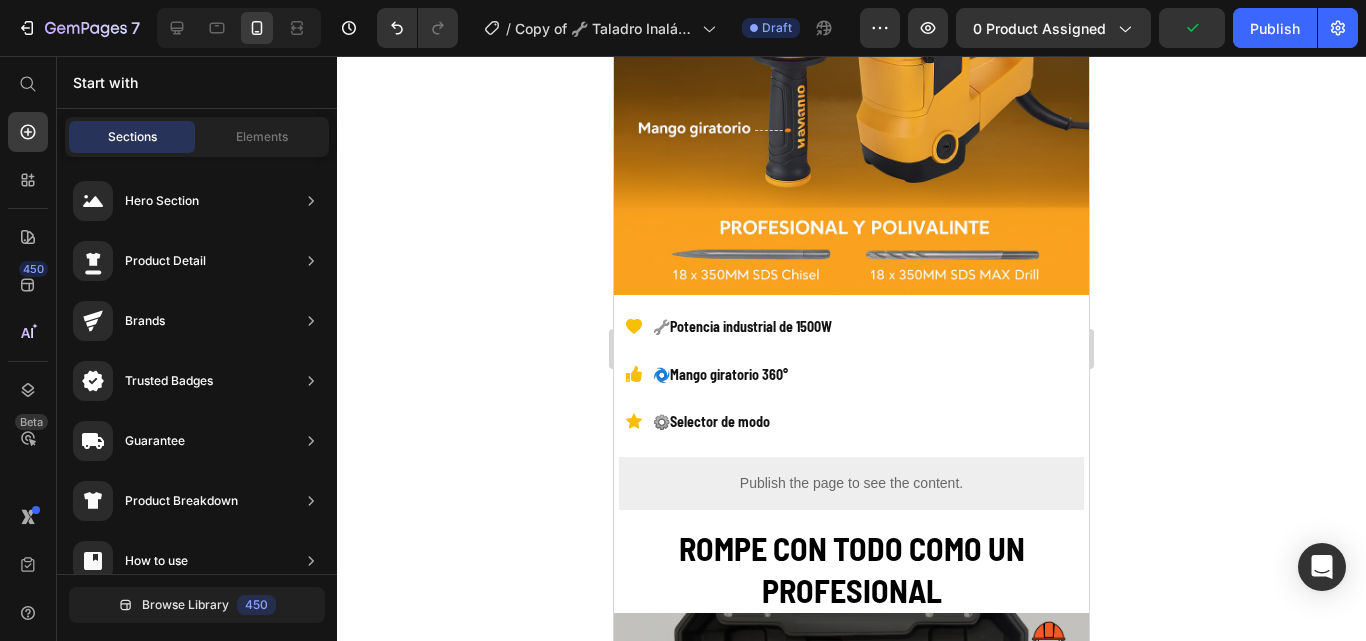 scroll, scrollTop: 94, scrollLeft: 0, axis: vertical 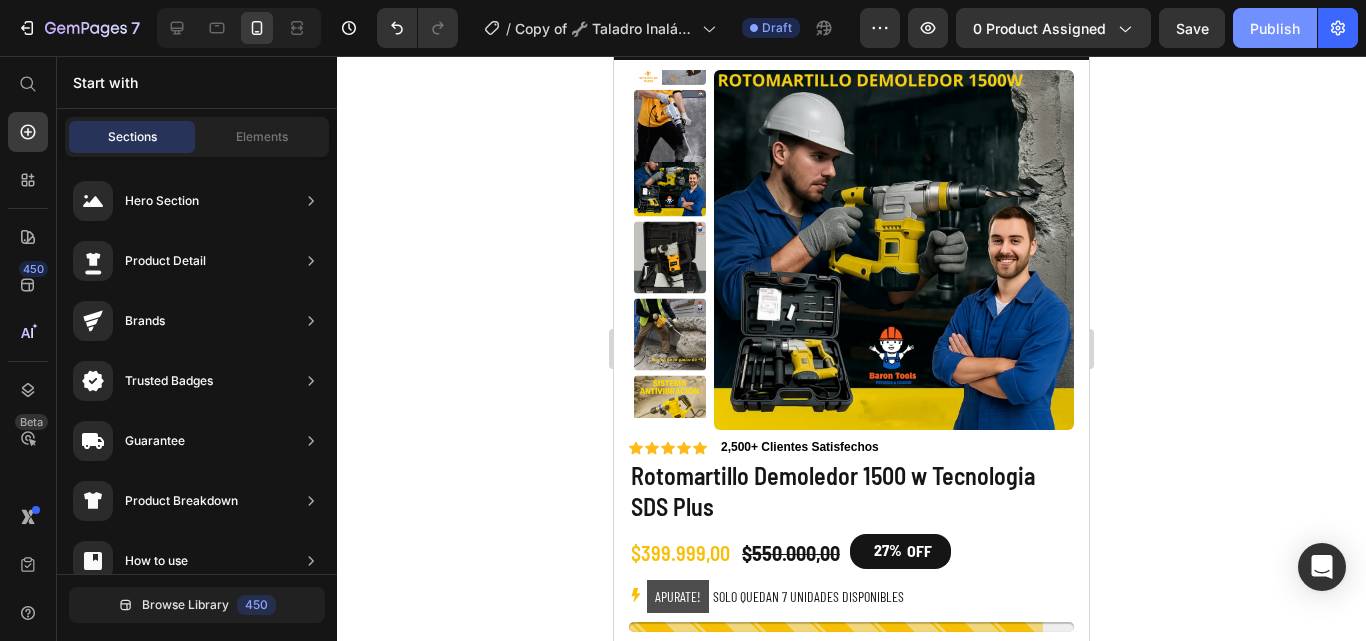 click on "Publish" at bounding box center [1275, 28] 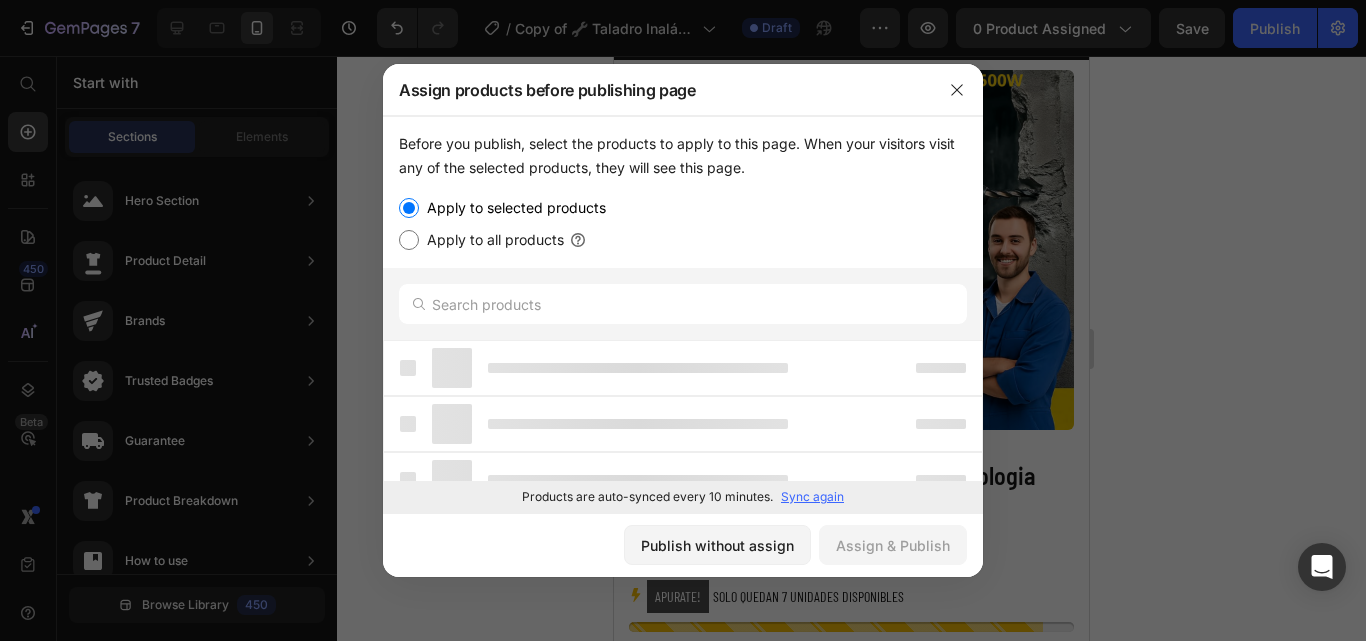 click on "Apply to all products" at bounding box center [409, 240] 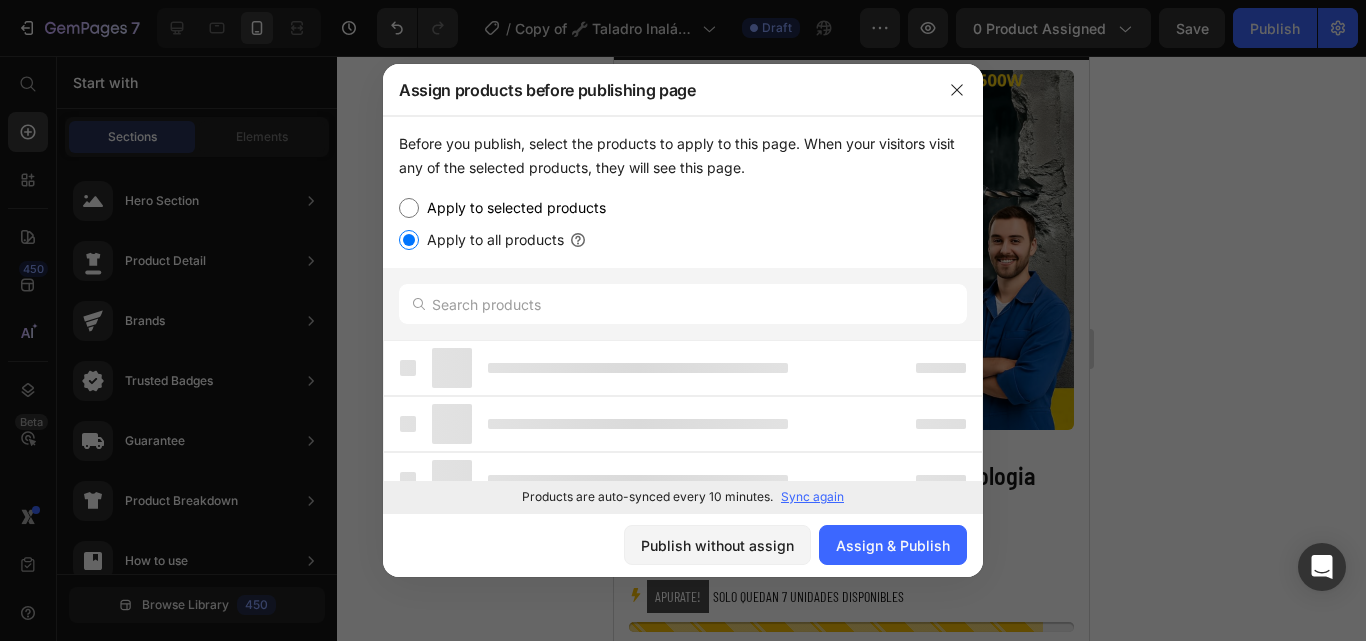 click on "Apply to selected products" at bounding box center (409, 208) 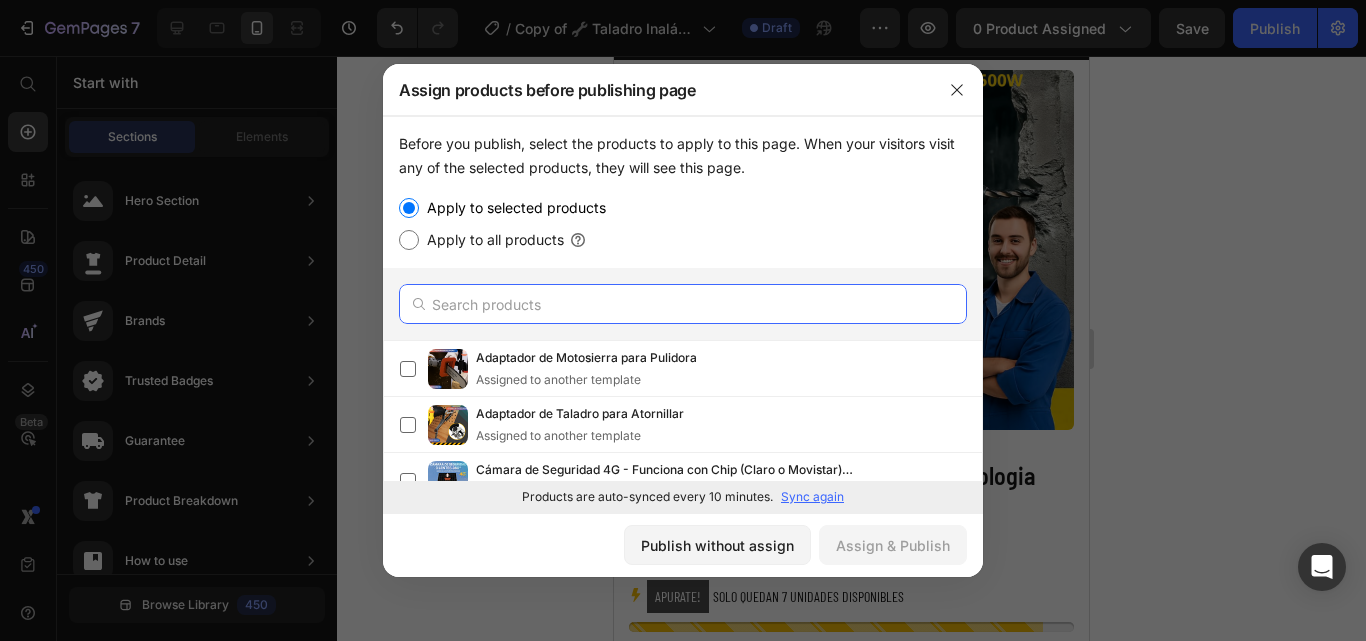 click at bounding box center (683, 304) 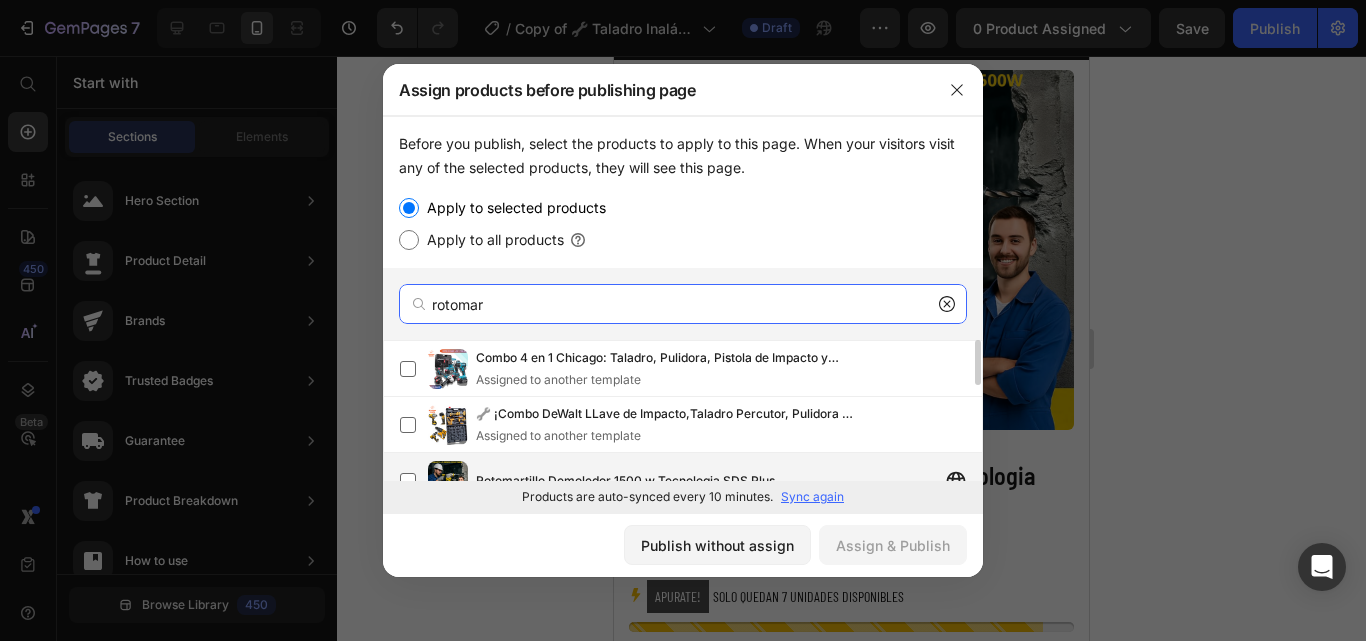 type on "rotomar" 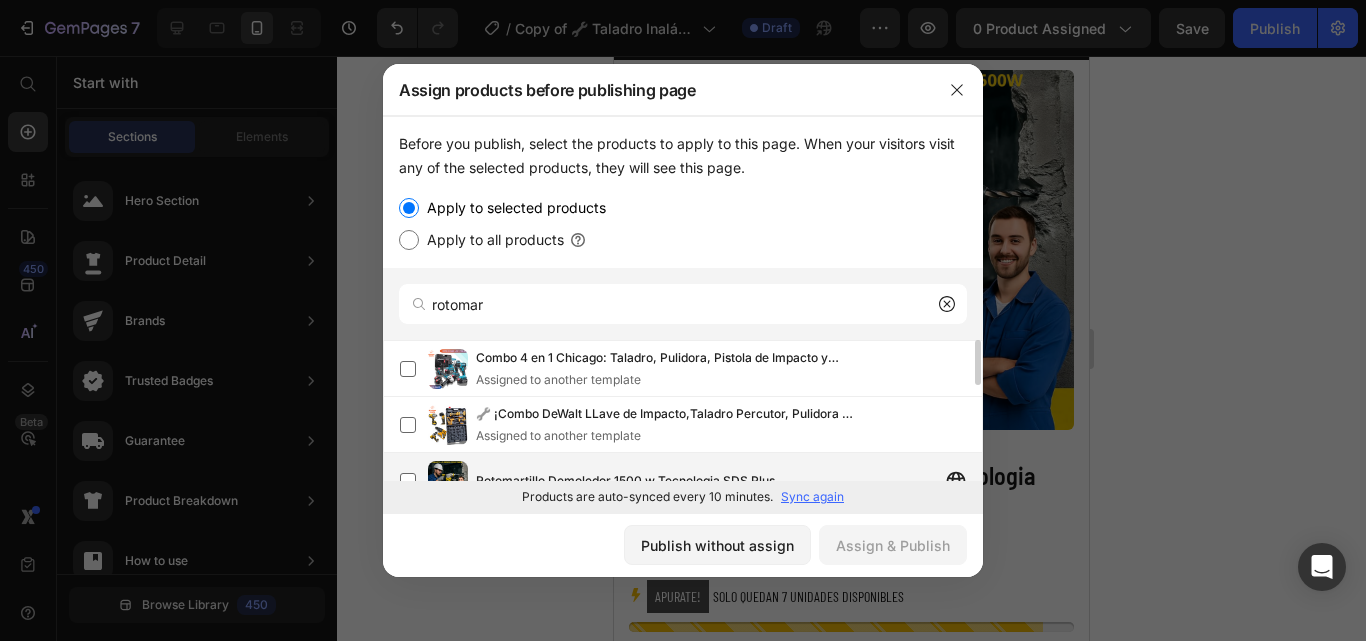 click on "Rotomartillo Demoledor 1500 w Tecnologia SDS Plus" at bounding box center (729, 481) 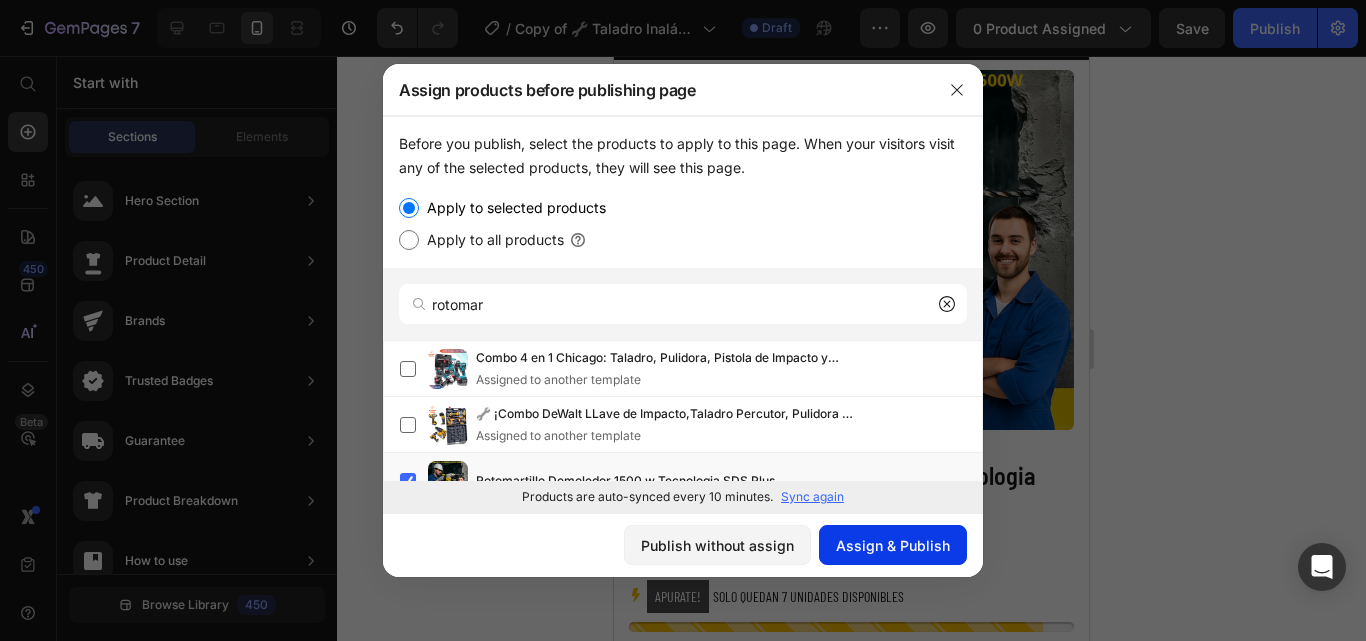 click on "Assign & Publish" at bounding box center (893, 545) 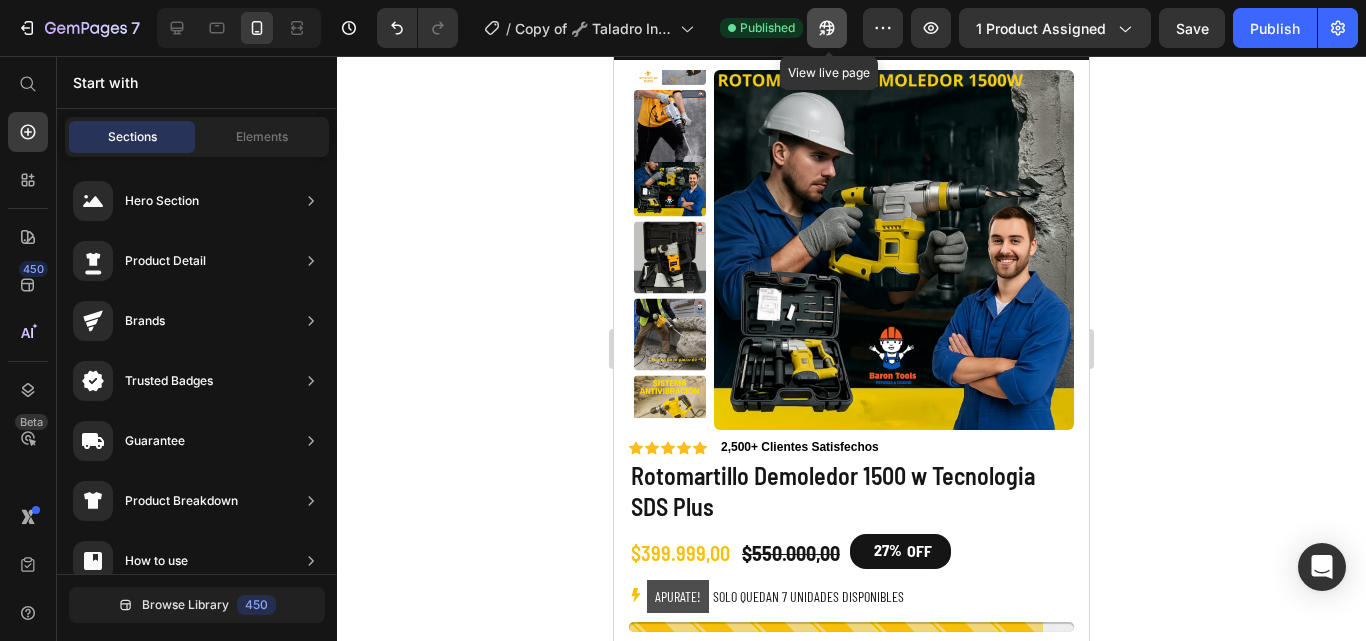 click 